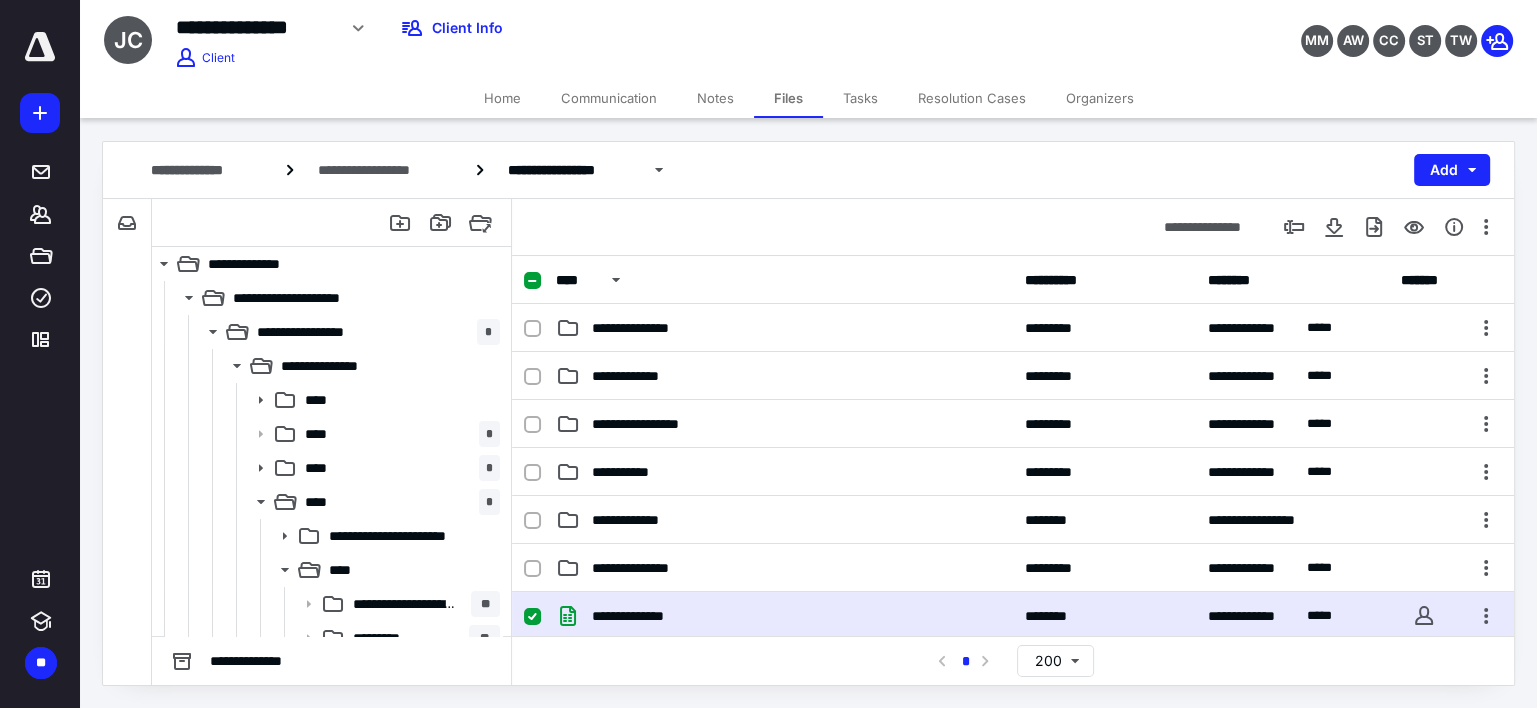 scroll, scrollTop: 0, scrollLeft: 0, axis: both 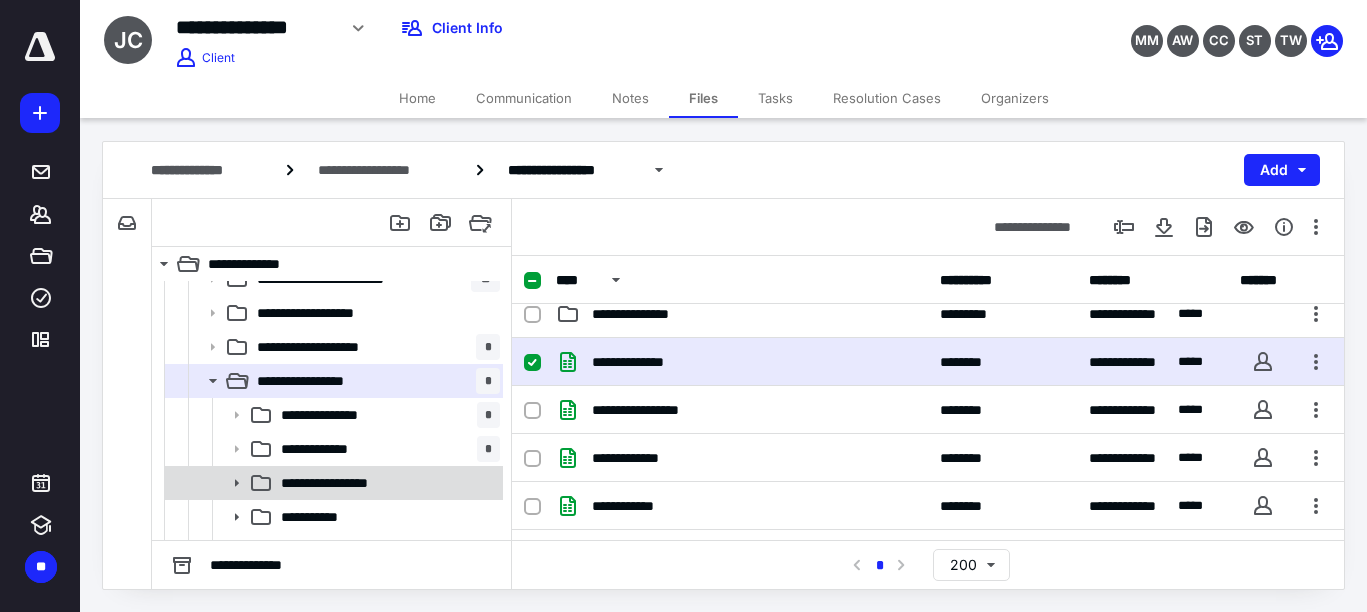 click on "**********" at bounding box center [338, 483] 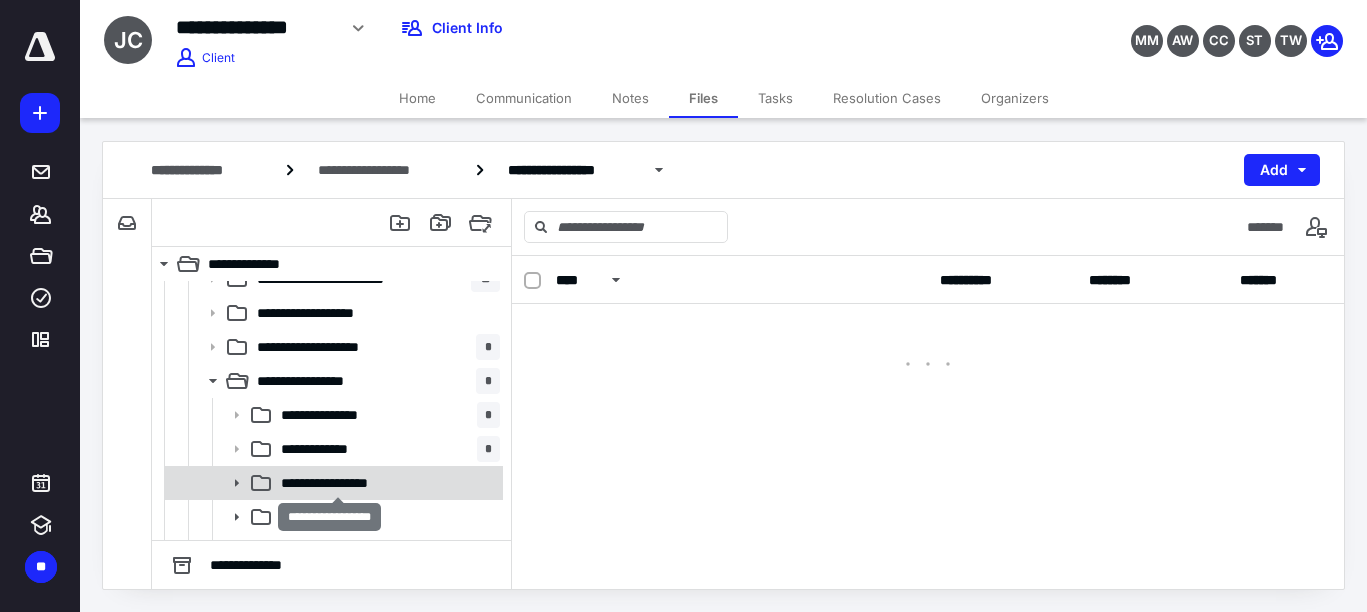 scroll, scrollTop: 0, scrollLeft: 0, axis: both 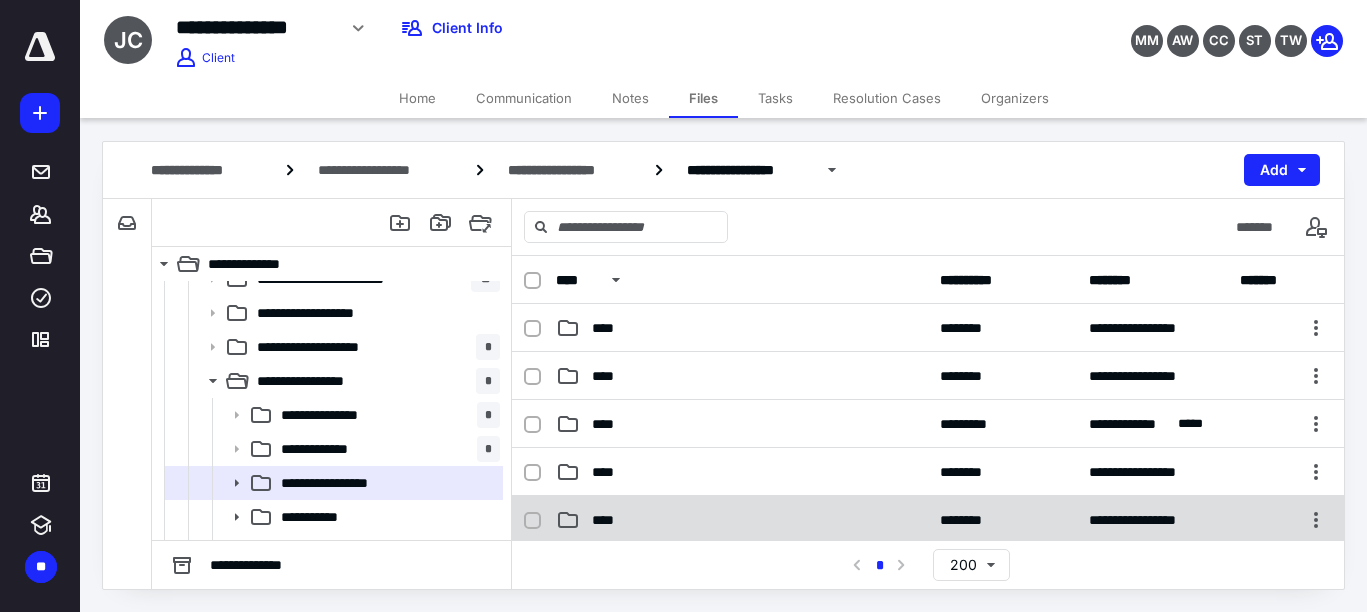 click 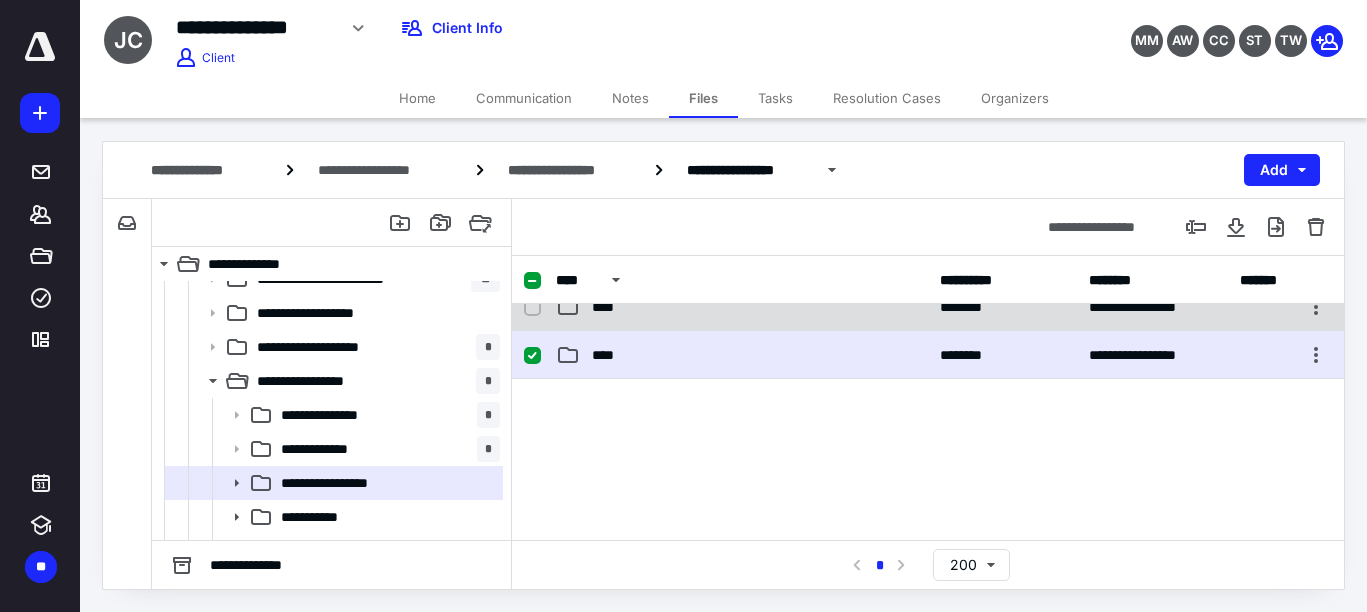 scroll, scrollTop: 125, scrollLeft: 0, axis: vertical 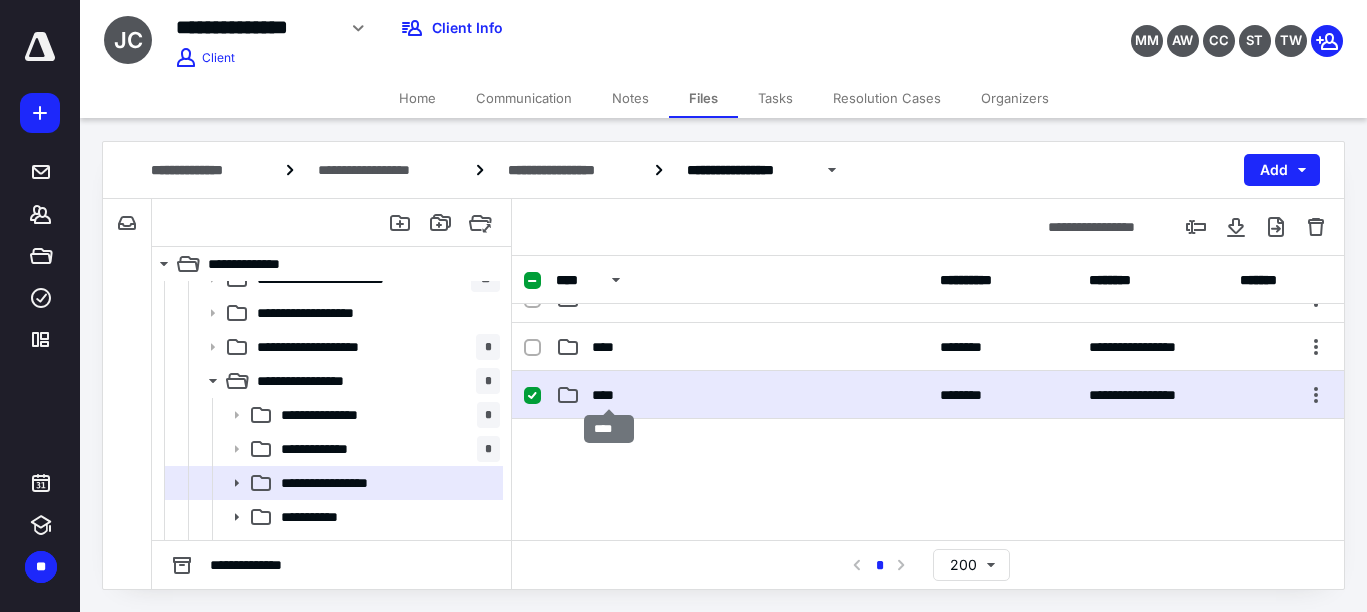 click on "****" at bounding box center [609, 395] 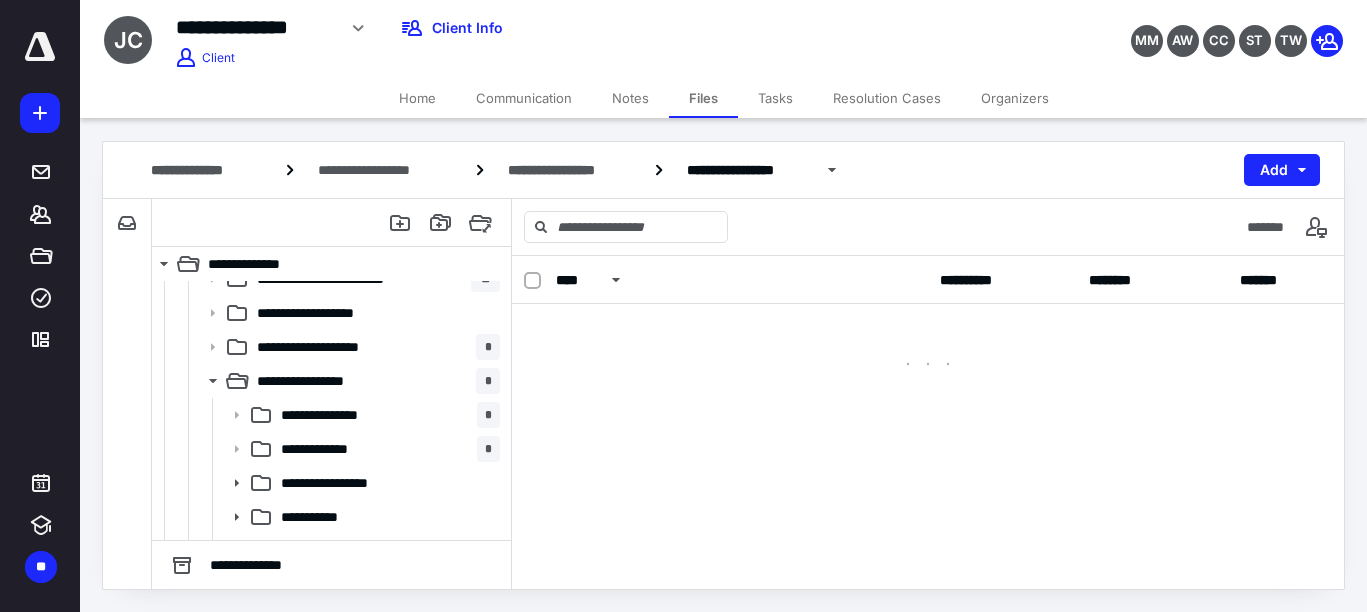 scroll, scrollTop: 0, scrollLeft: 0, axis: both 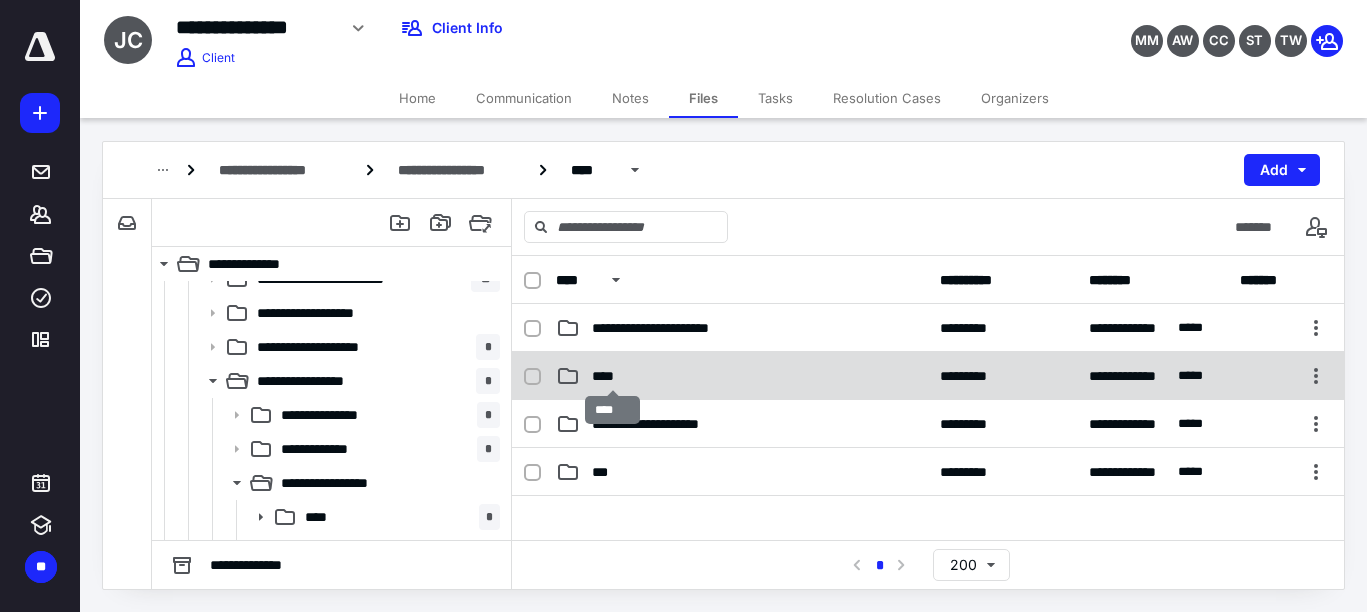 click on "****" at bounding box center (612, 376) 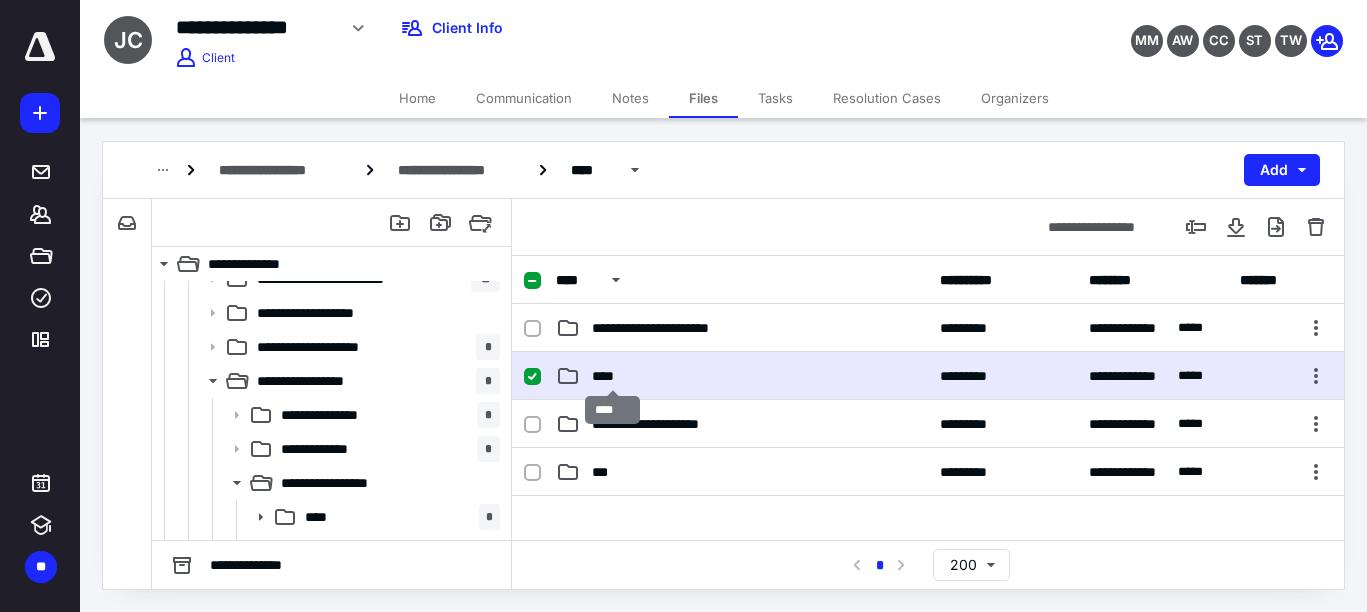 click on "****" at bounding box center (612, 376) 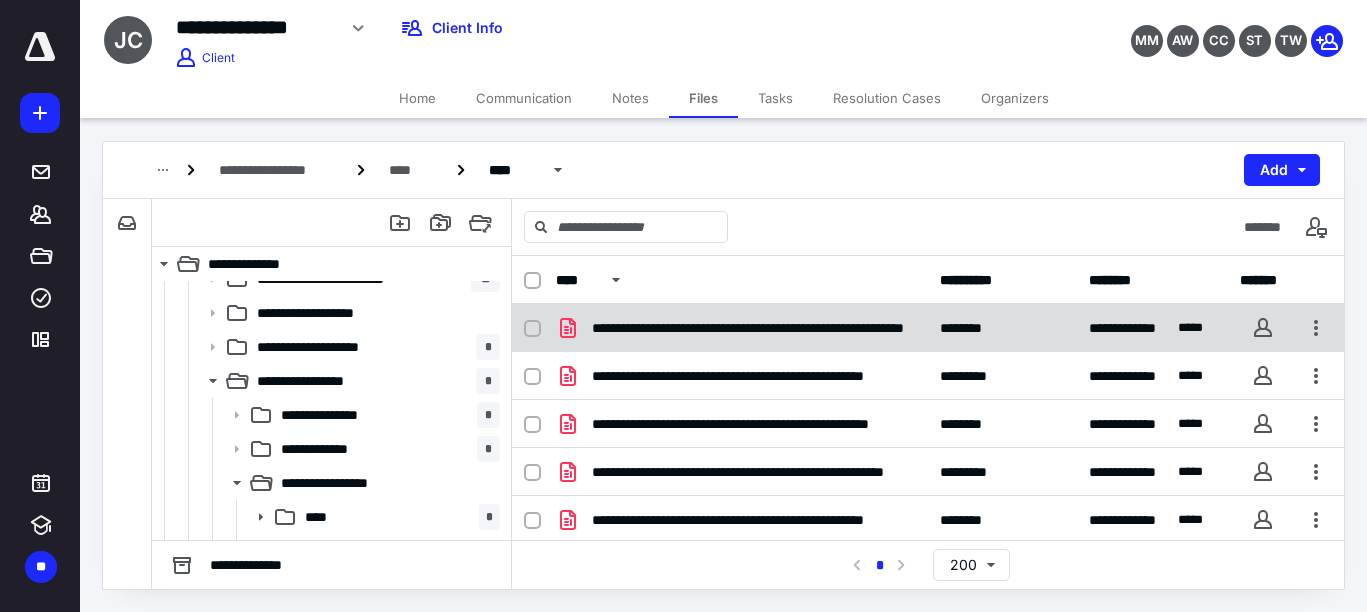 click 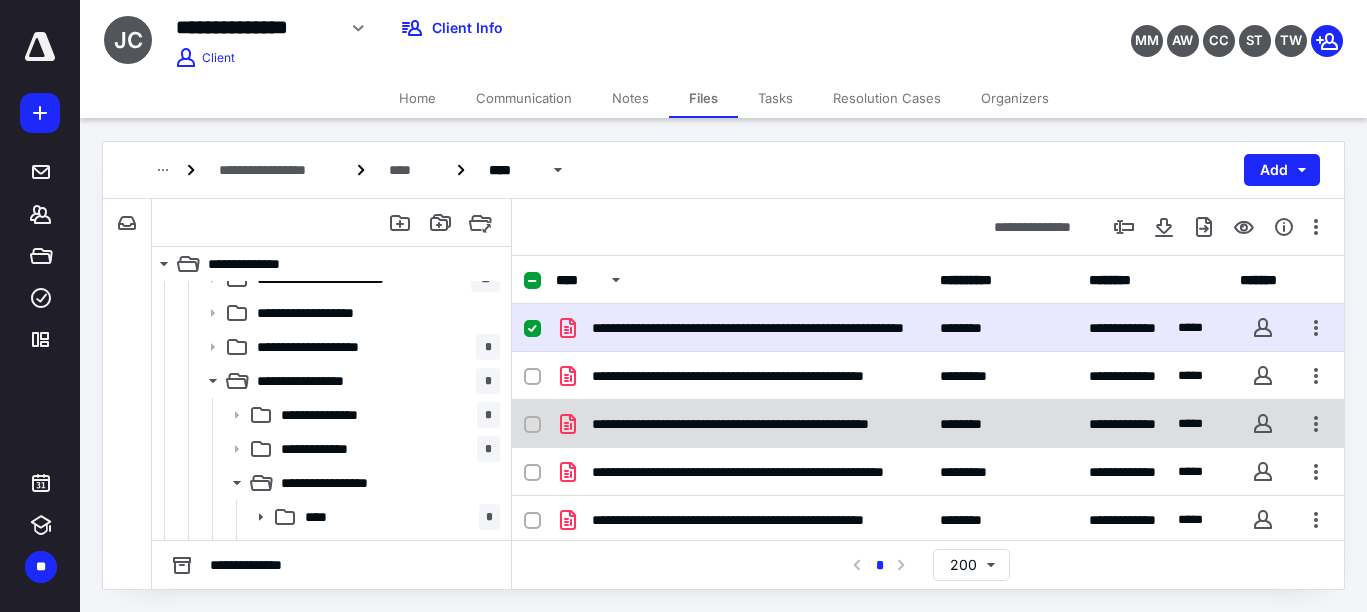 click 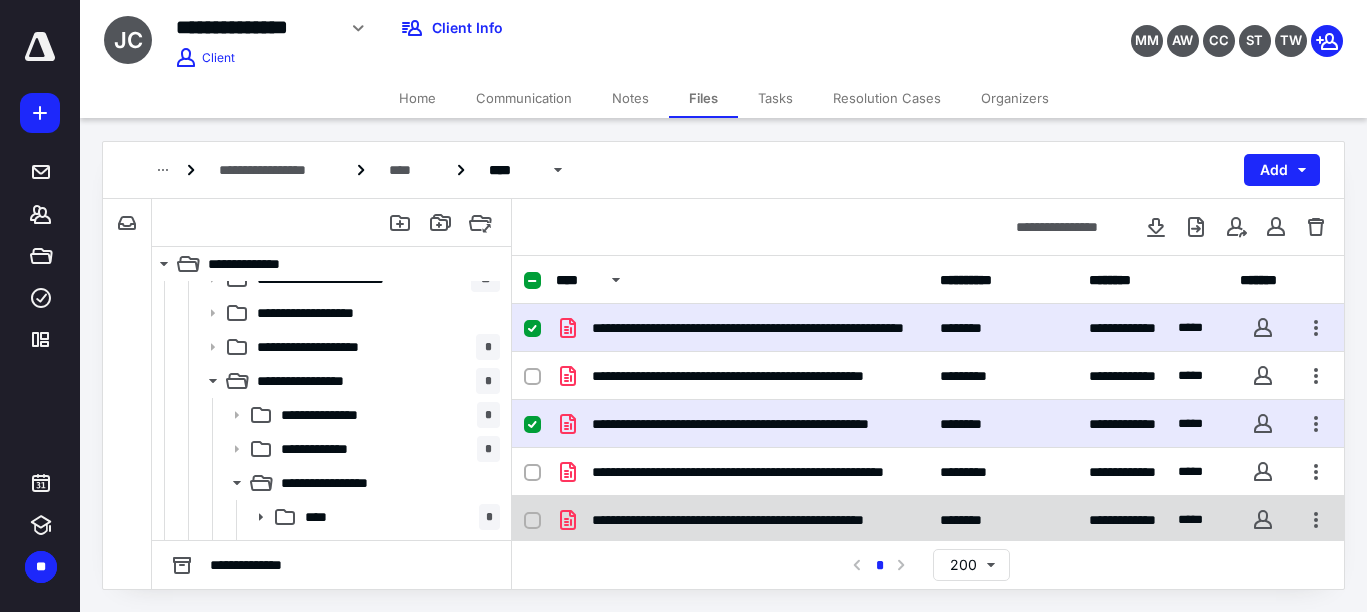 click 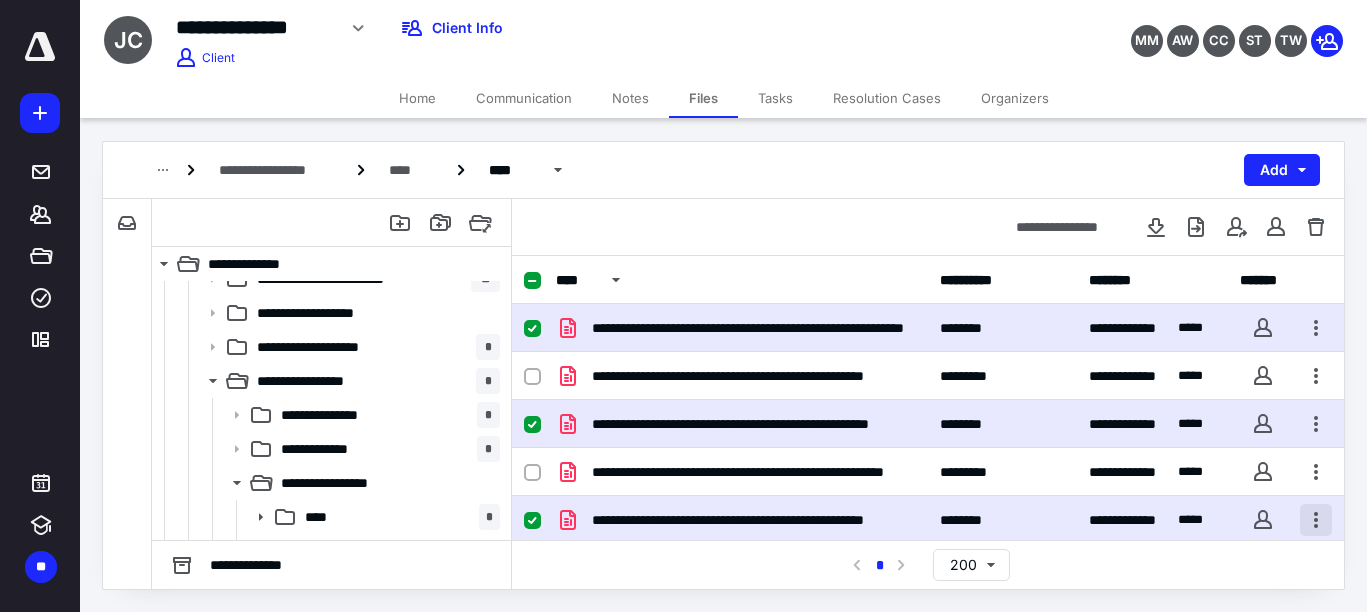 click at bounding box center [1316, 520] 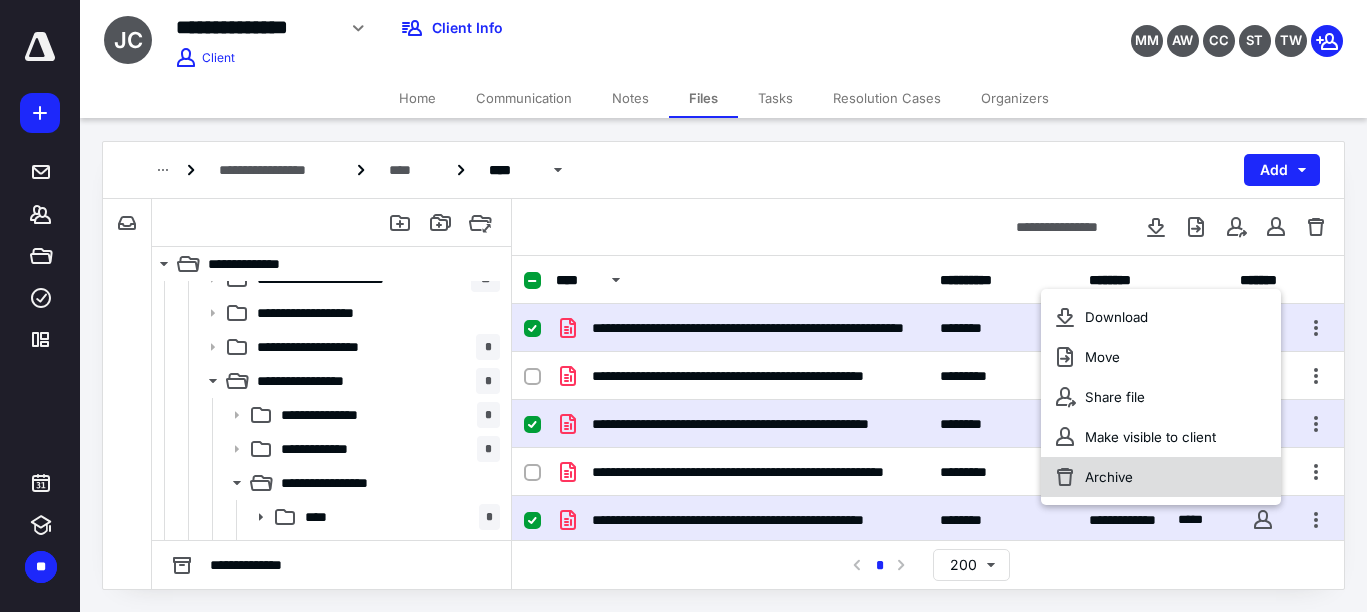 click on "Archive" at bounding box center [1109, 477] 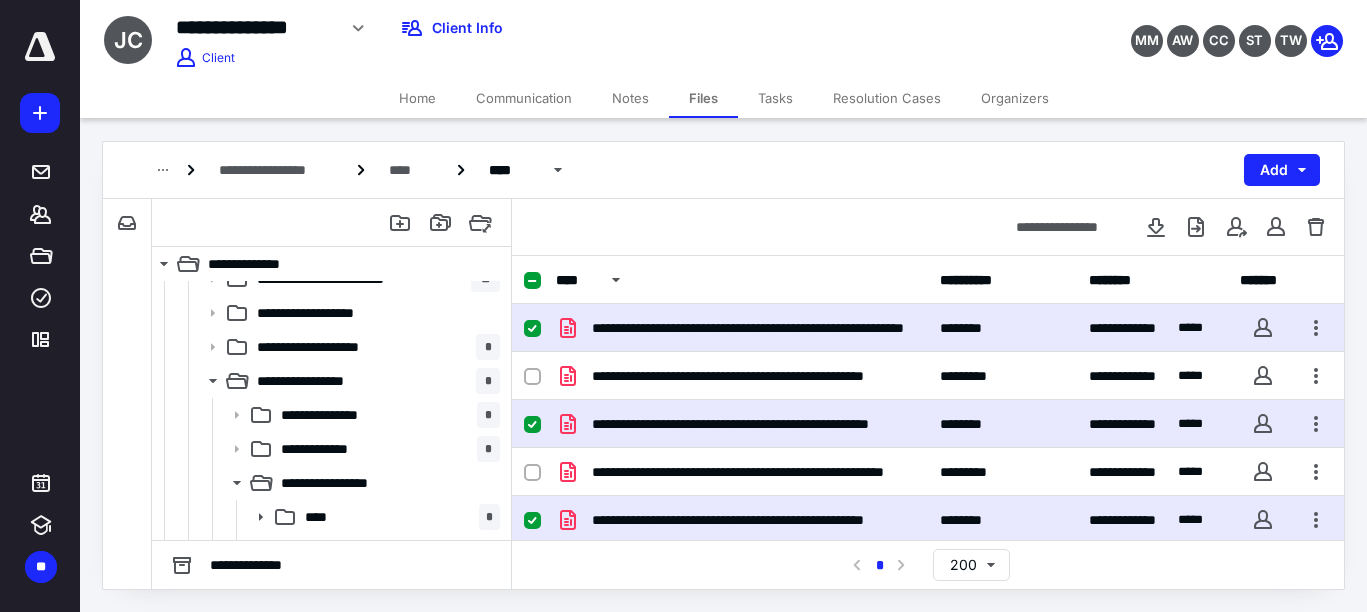 checkbox on "false" 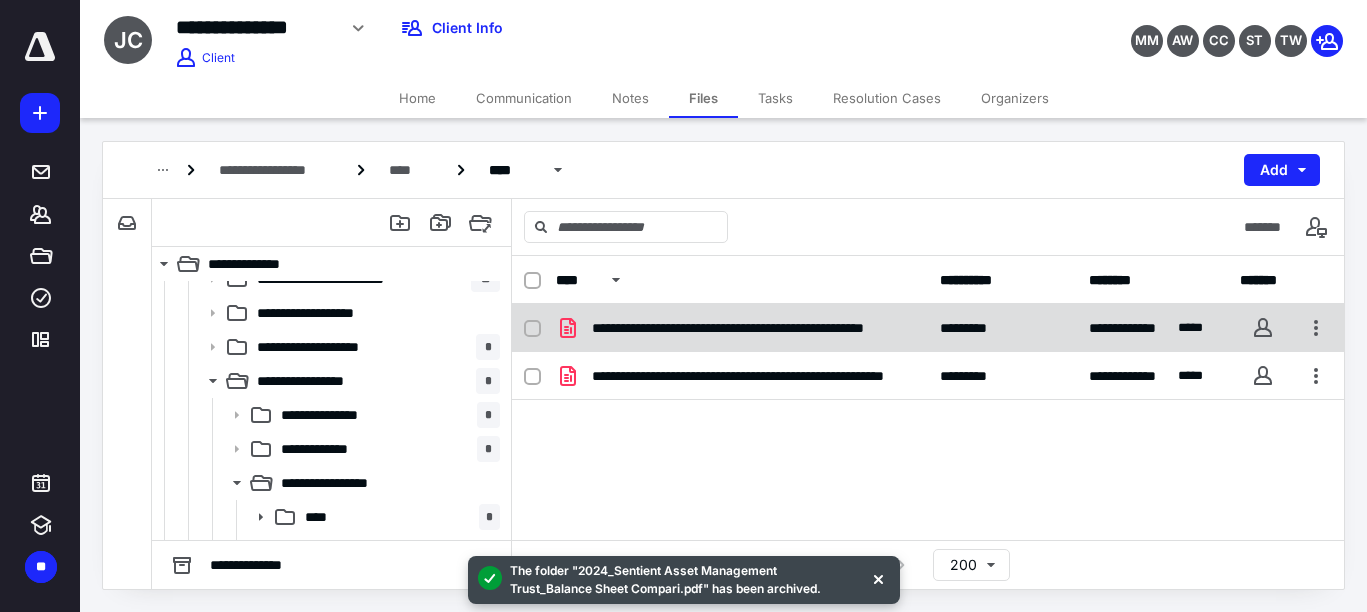 click on "**********" at bounding box center [749, 328] 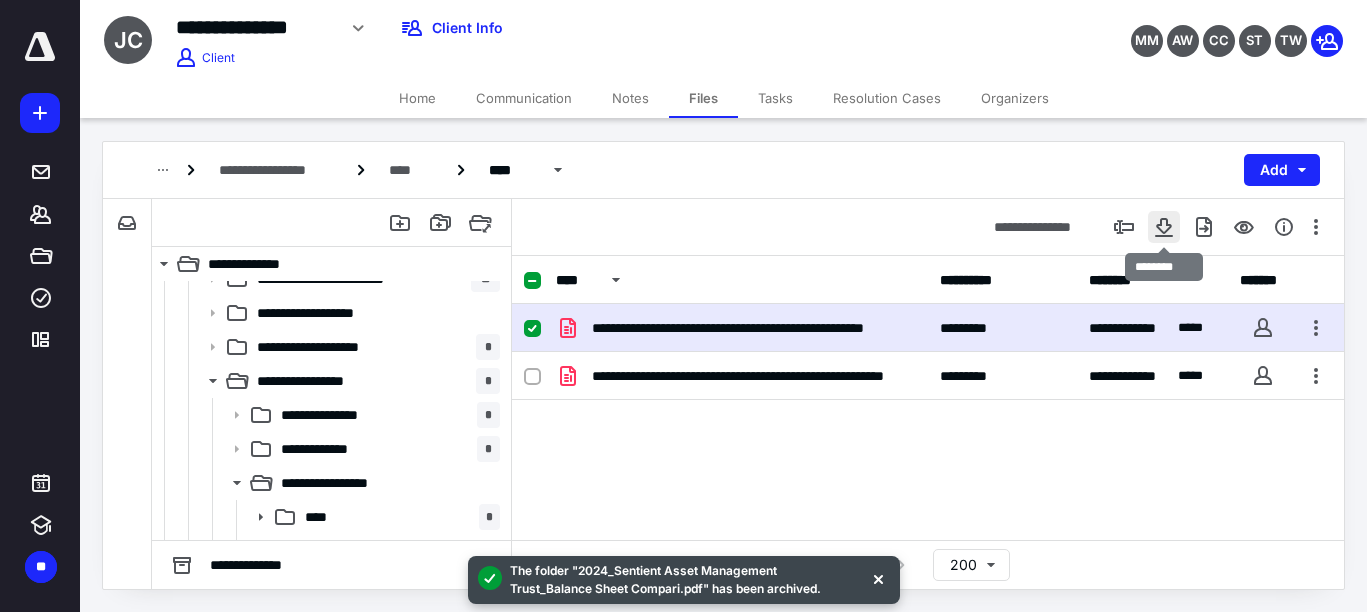 click at bounding box center [1164, 227] 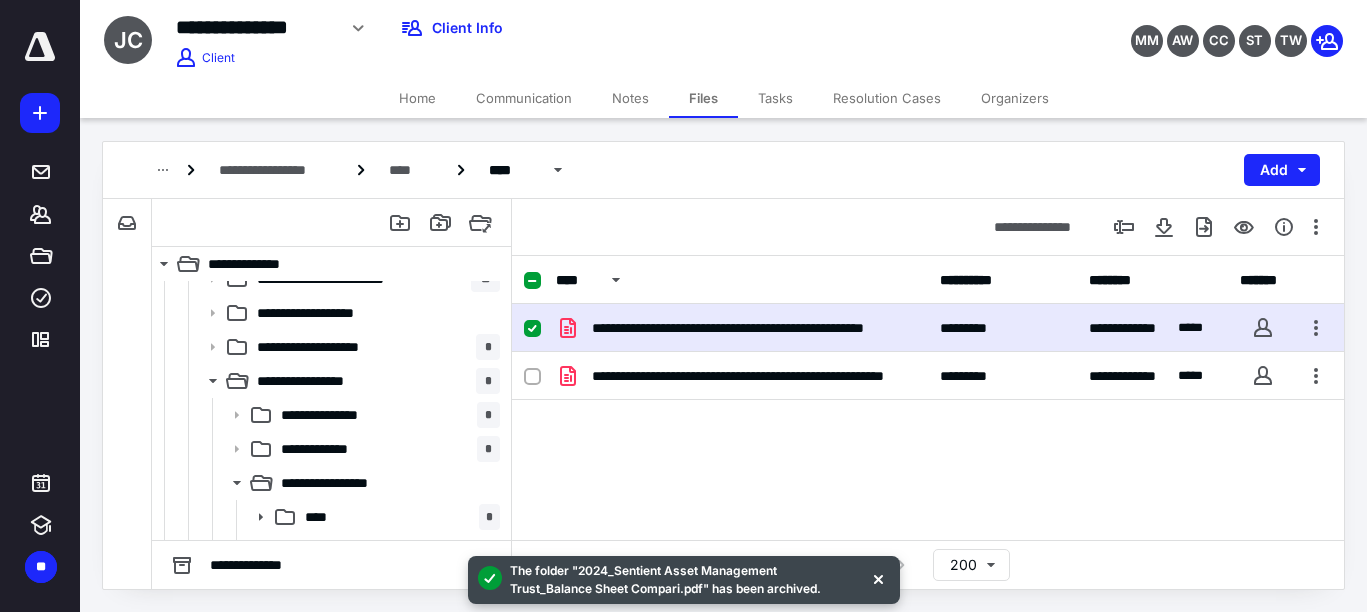 click 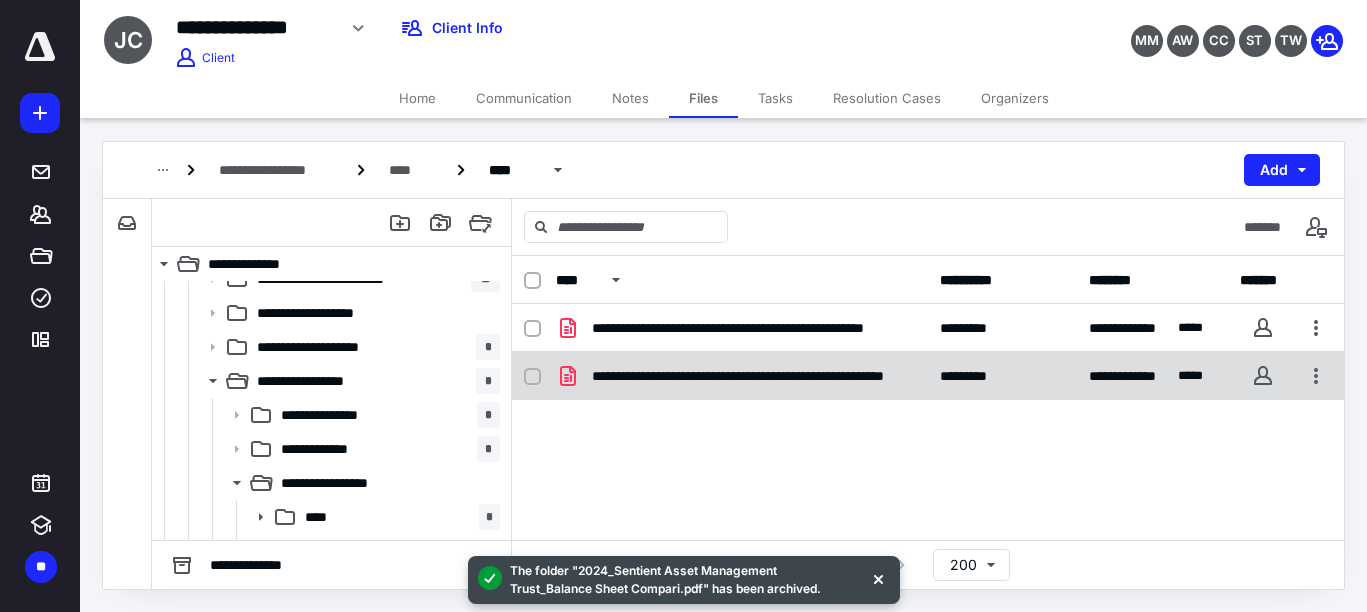 click at bounding box center (532, 377) 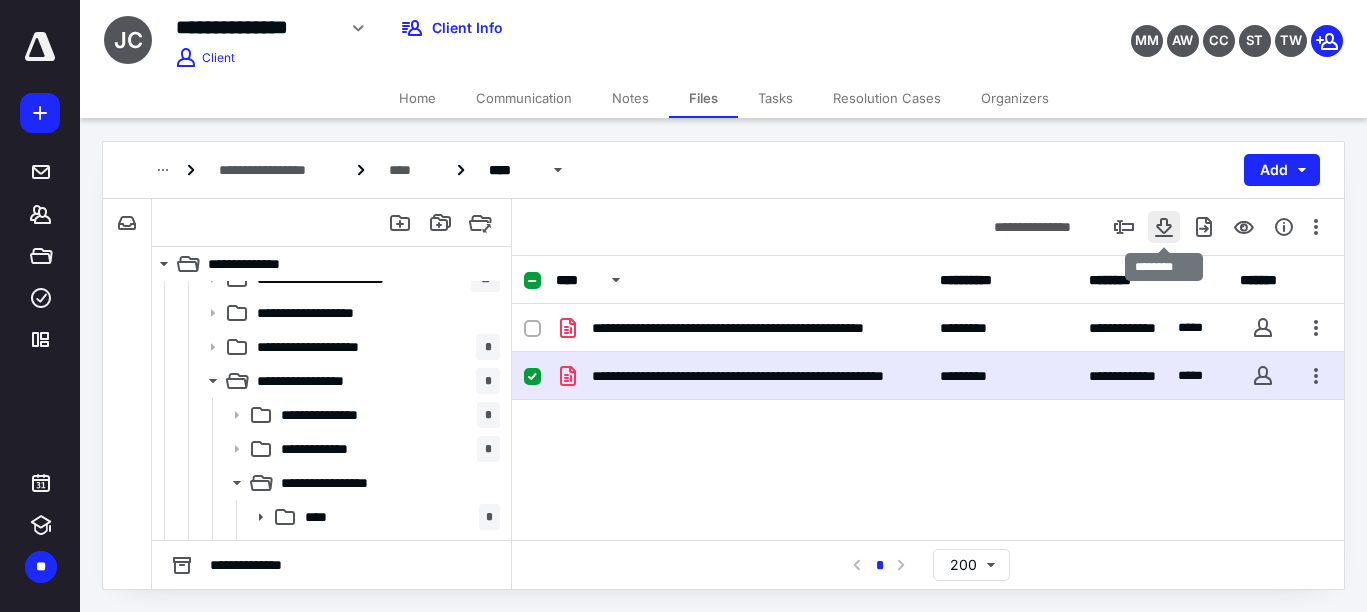 click at bounding box center [1164, 227] 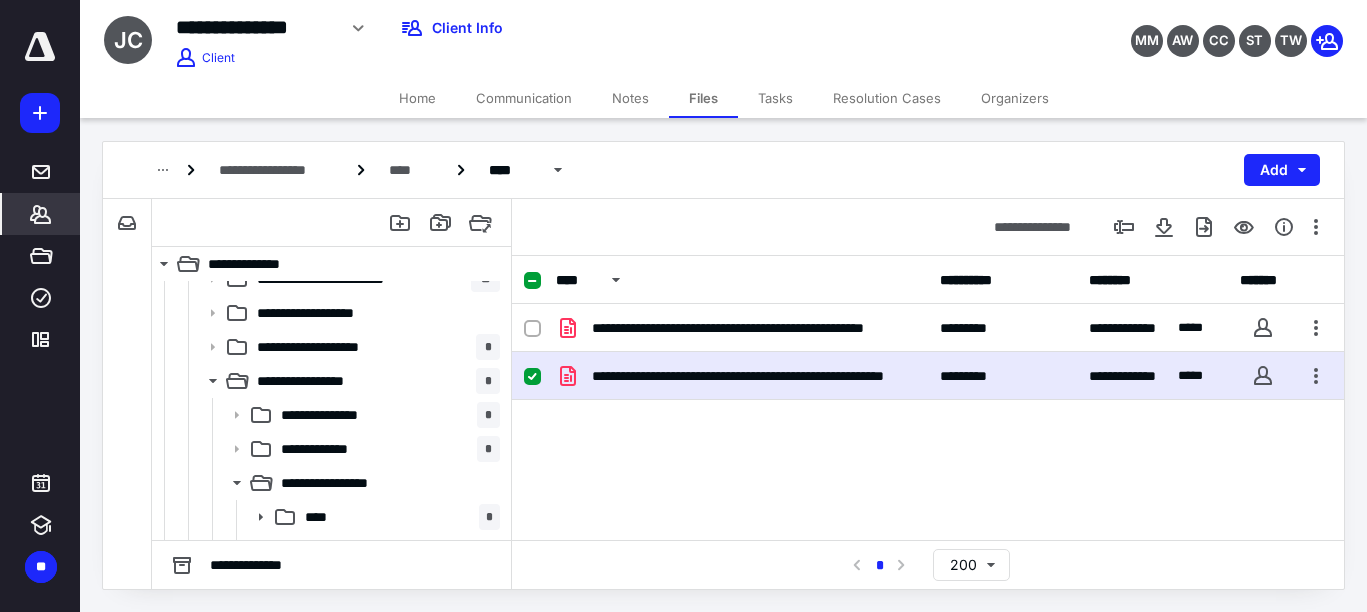 click 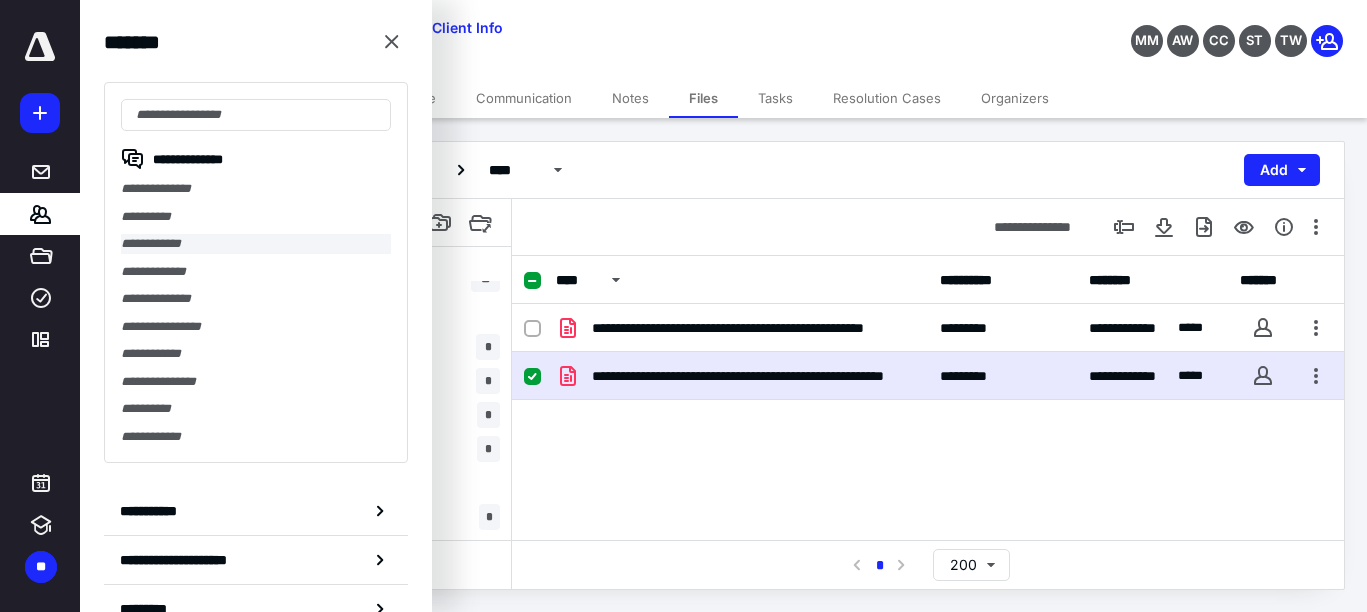 click on "**********" at bounding box center (256, 244) 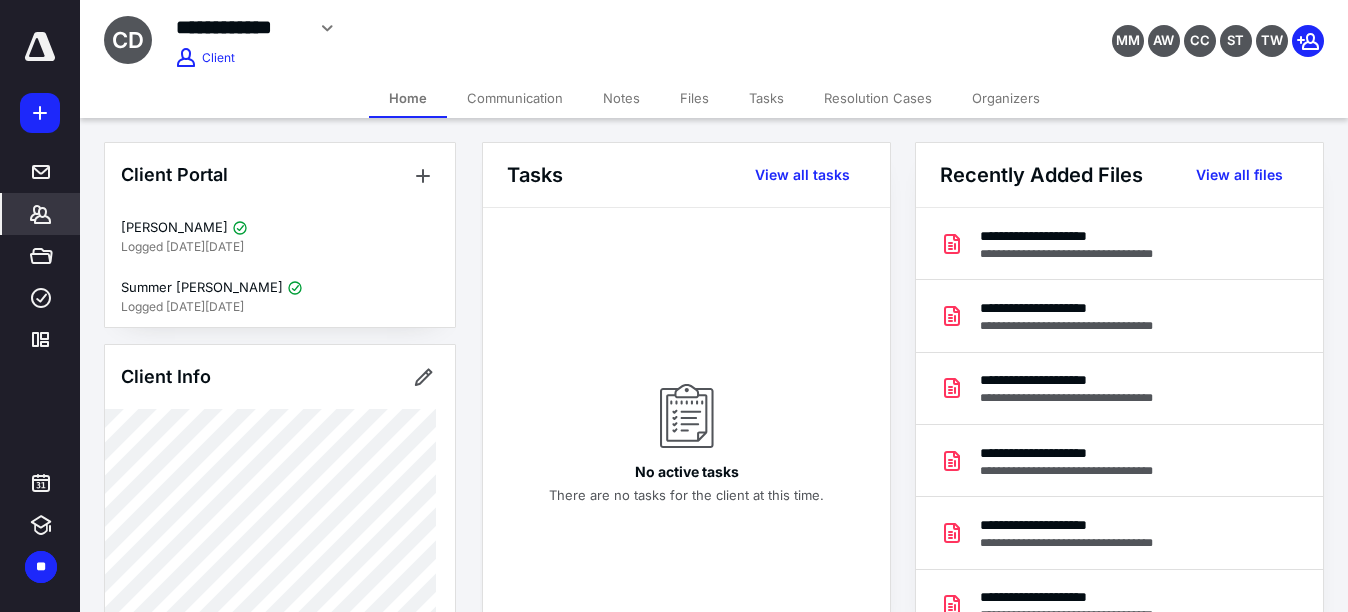 click on "Files" at bounding box center [694, 98] 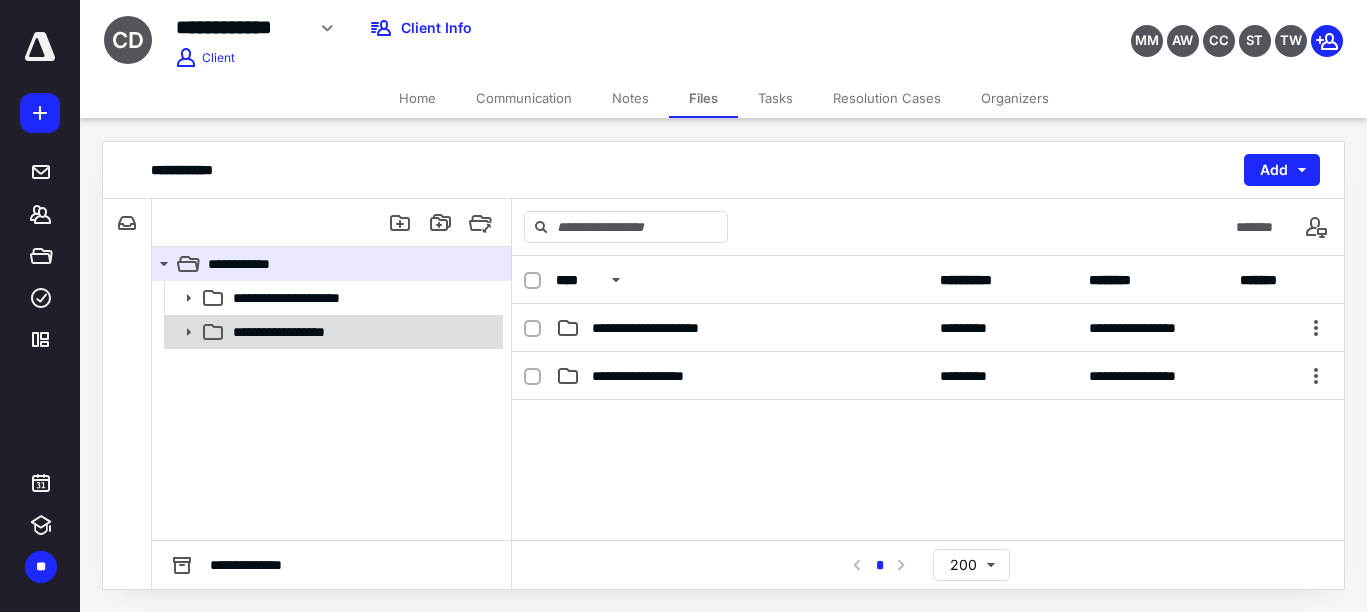 click 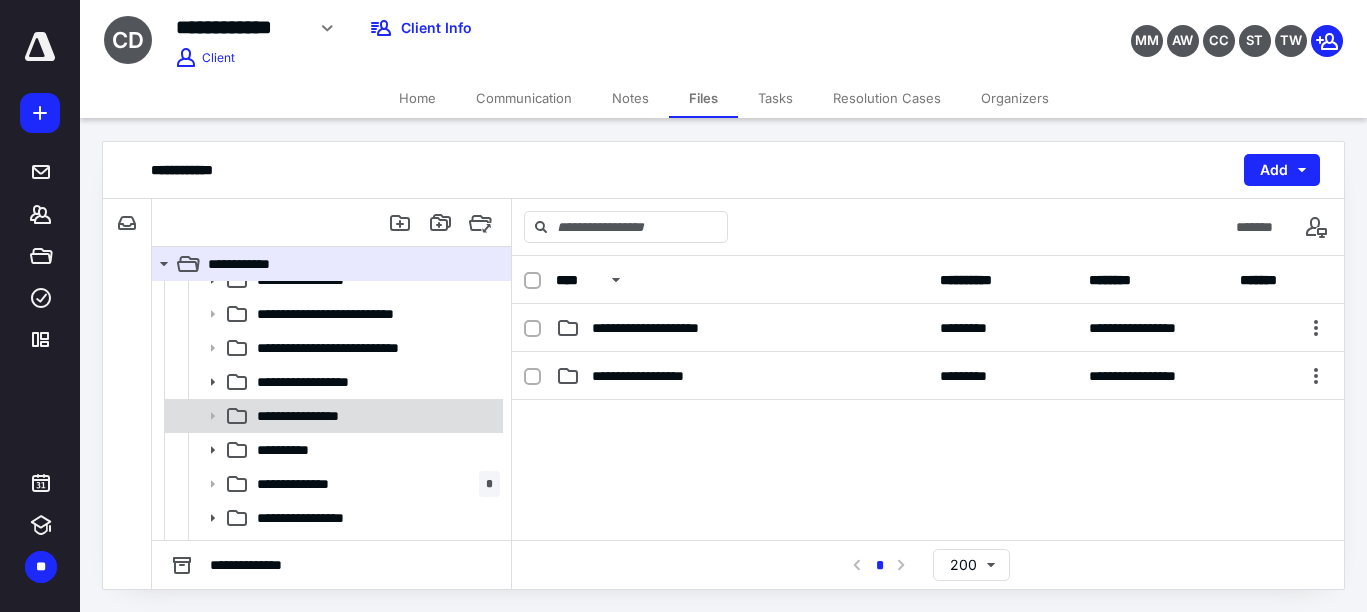 scroll, scrollTop: 250, scrollLeft: 0, axis: vertical 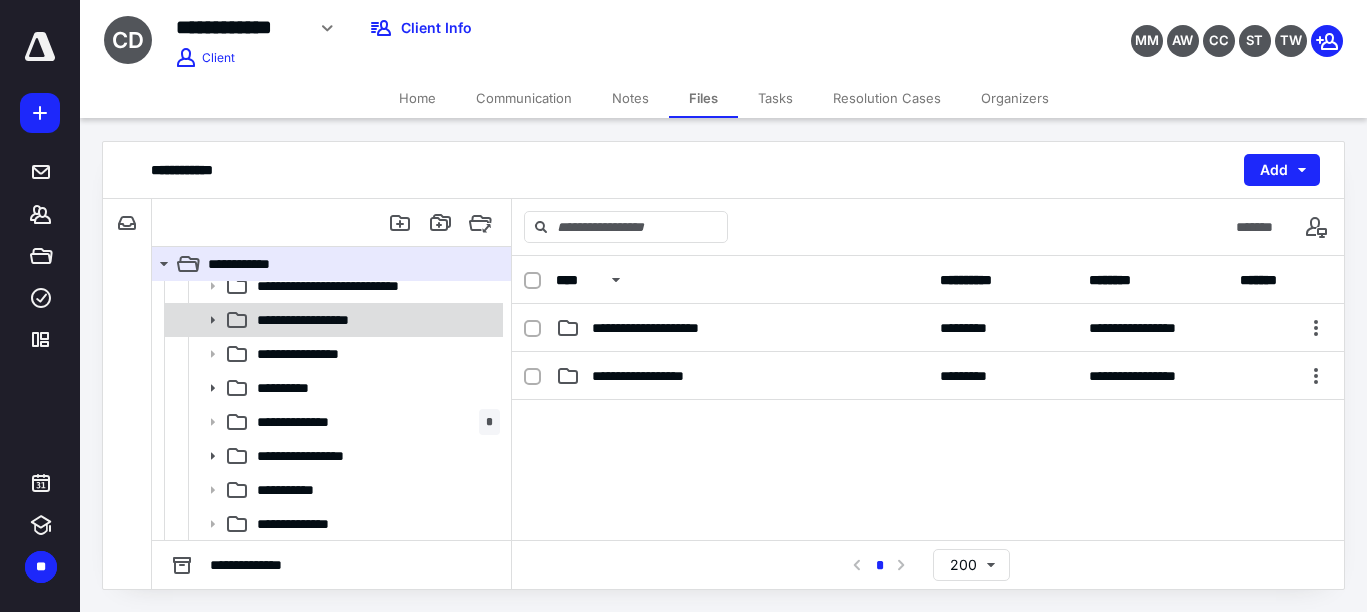 click 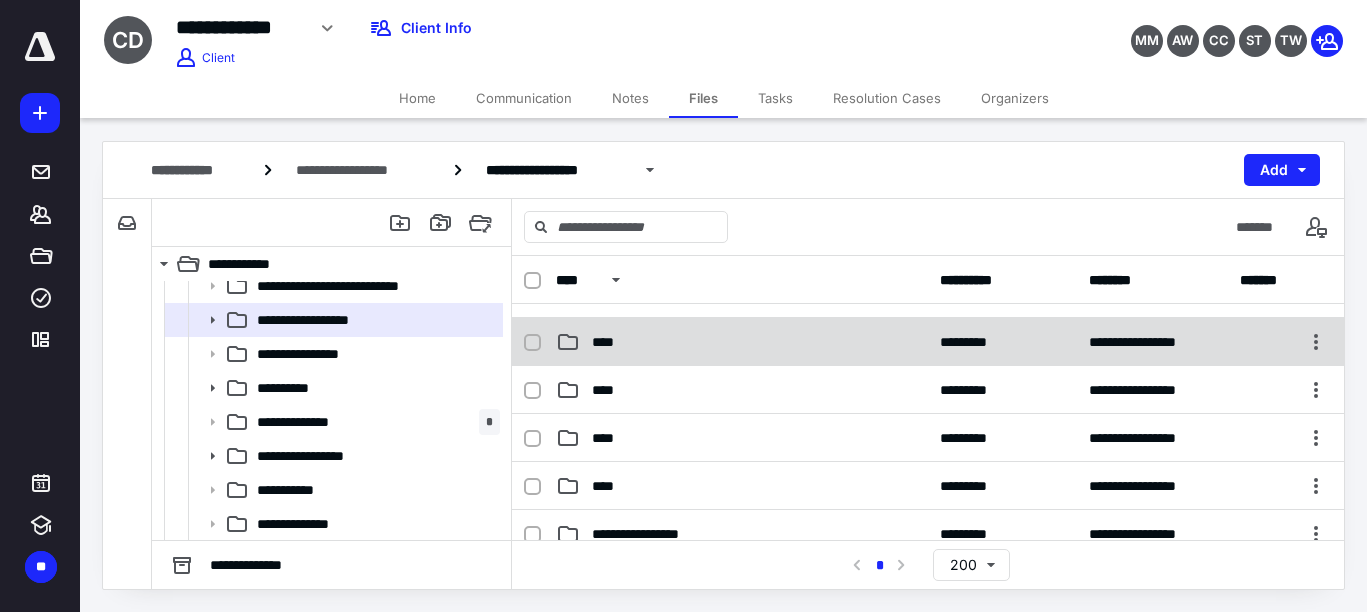 scroll, scrollTop: 125, scrollLeft: 0, axis: vertical 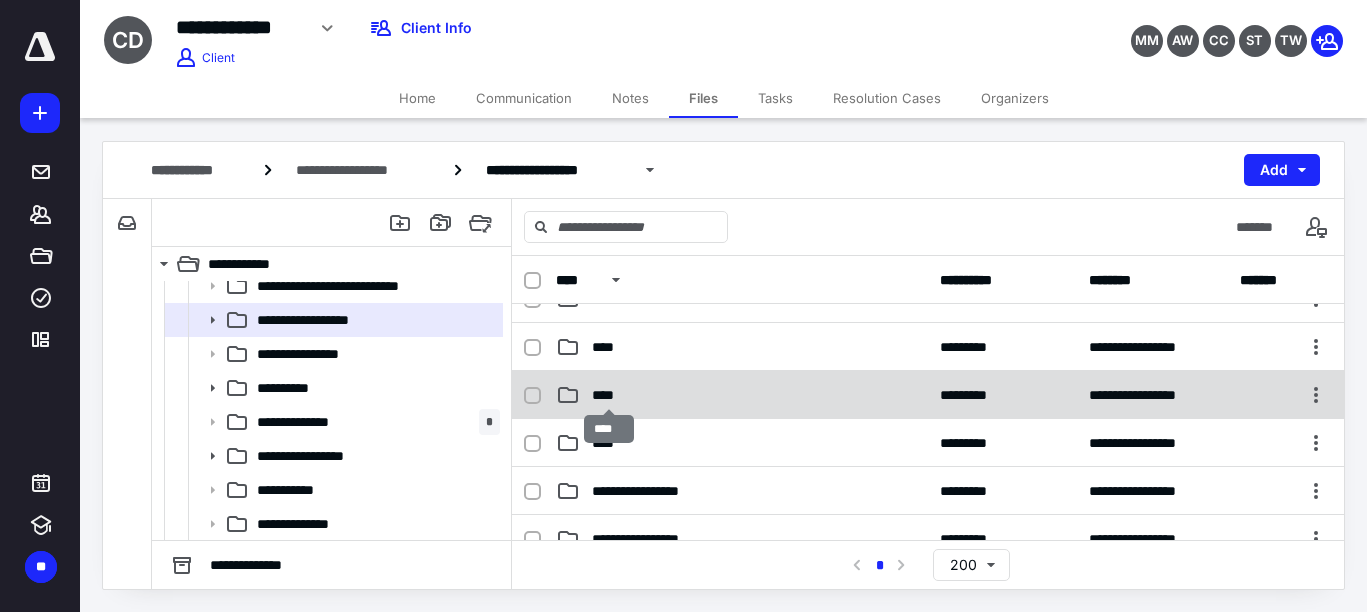 click on "****" at bounding box center (609, 395) 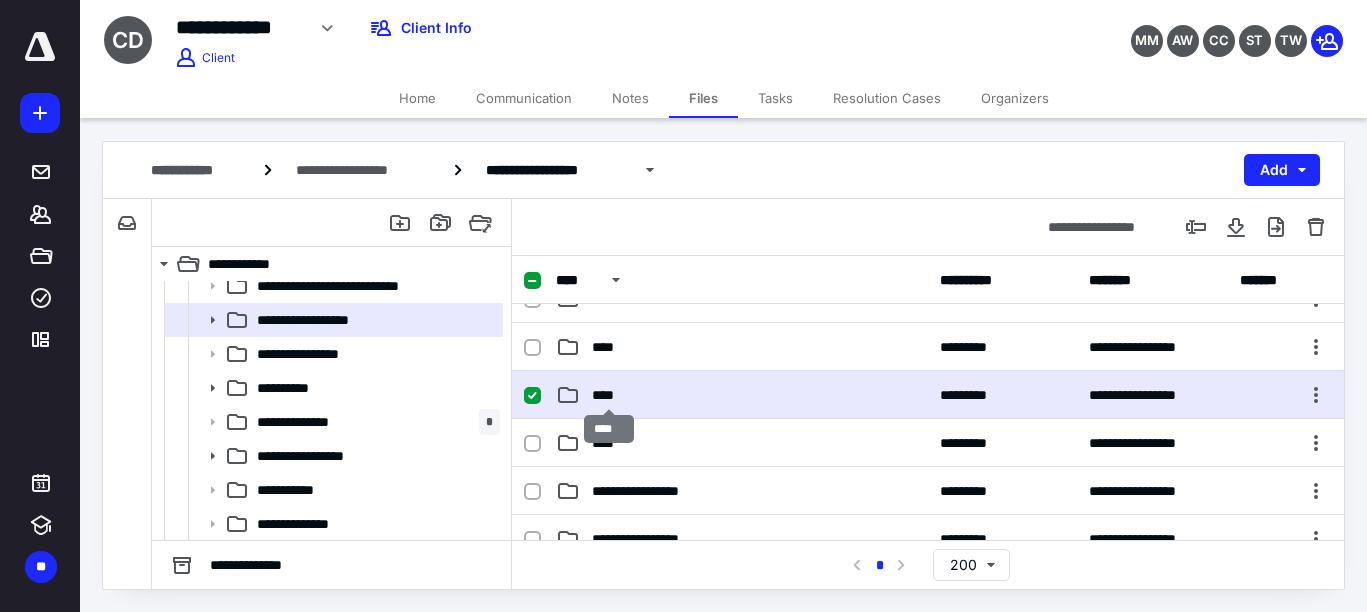 click on "****" at bounding box center (609, 395) 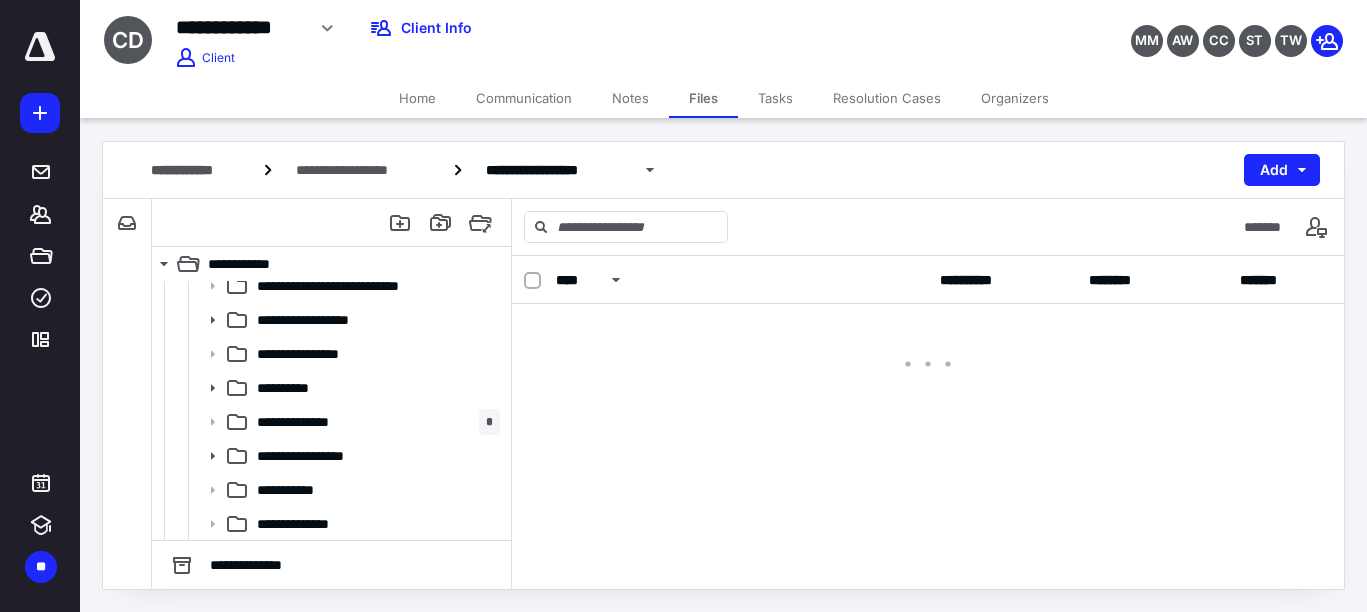 scroll, scrollTop: 0, scrollLeft: 0, axis: both 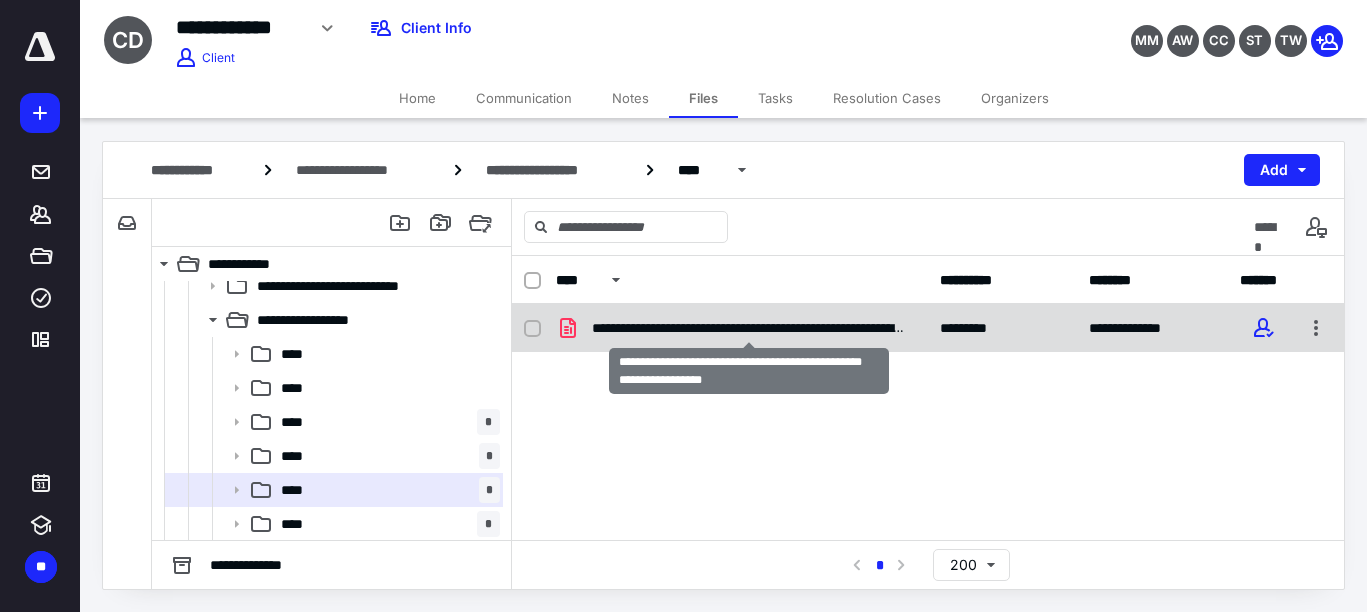 click on "**********" at bounding box center [749, 328] 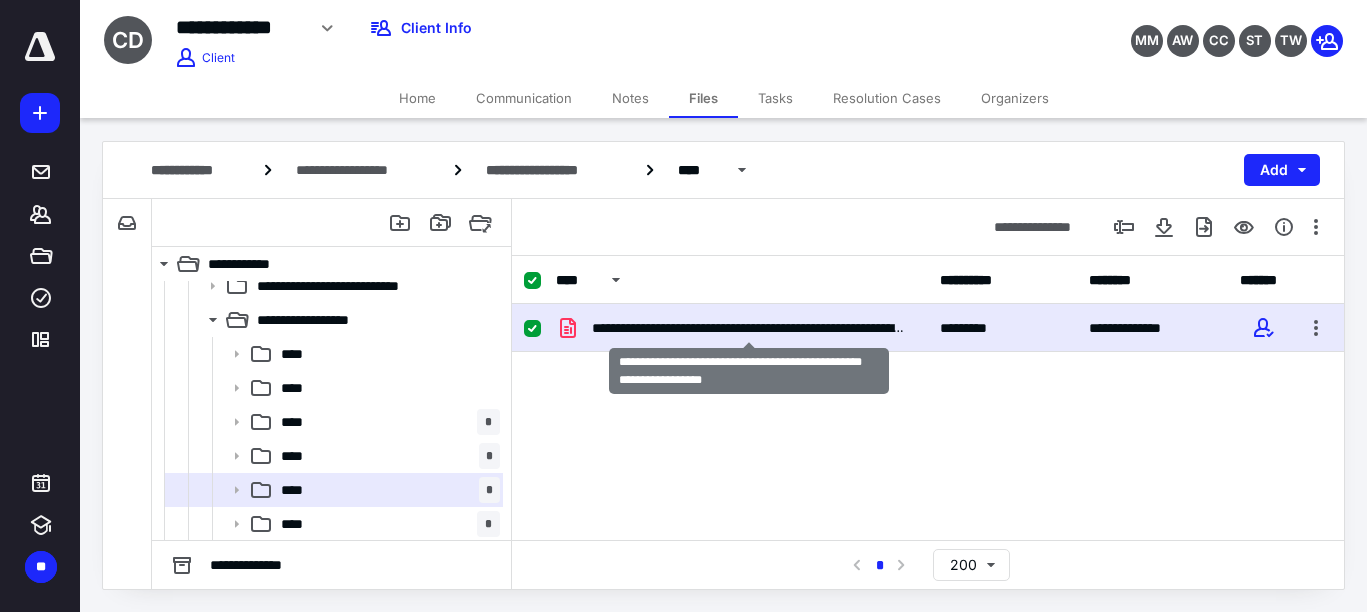 click on "**********" at bounding box center (749, 328) 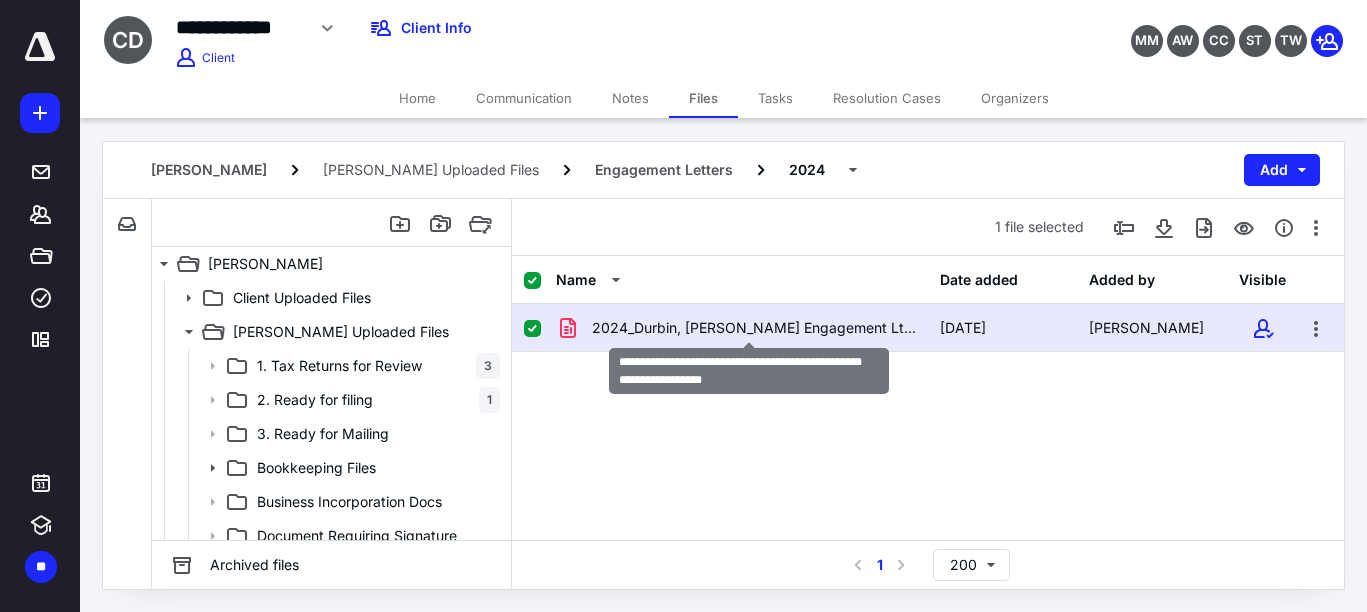 scroll, scrollTop: 250, scrollLeft: 0, axis: vertical 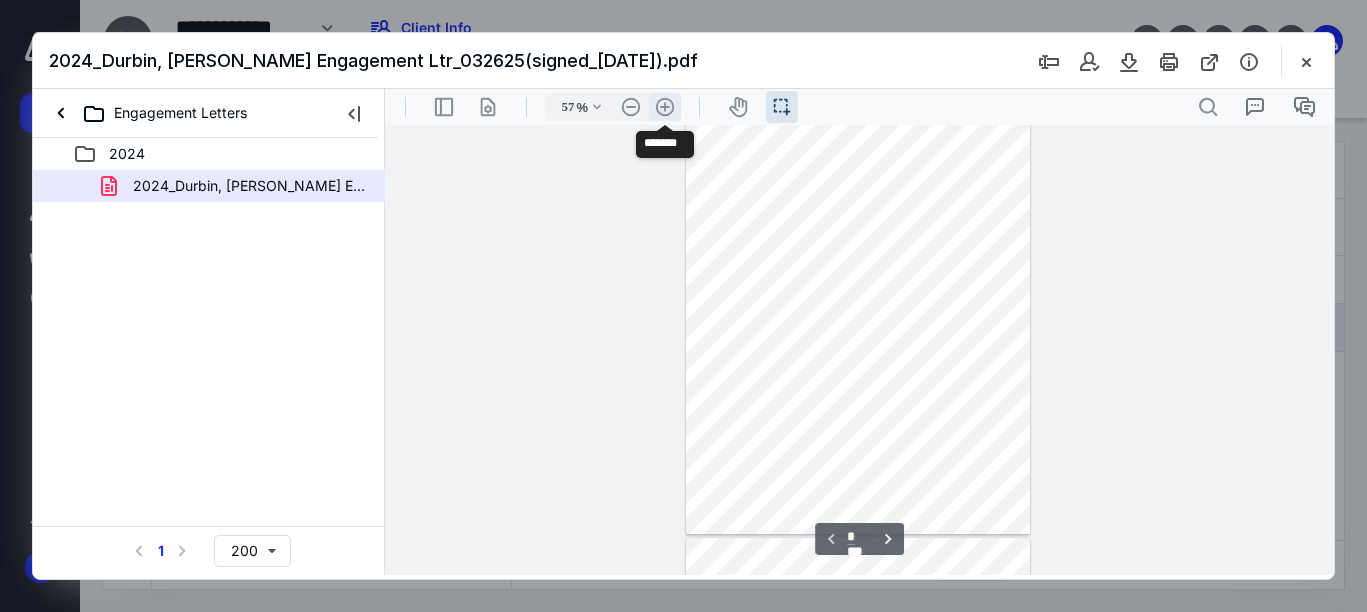 click on ".cls-1{fill:#abb0c4;} icon - header - zoom - in - line" at bounding box center [665, 107] 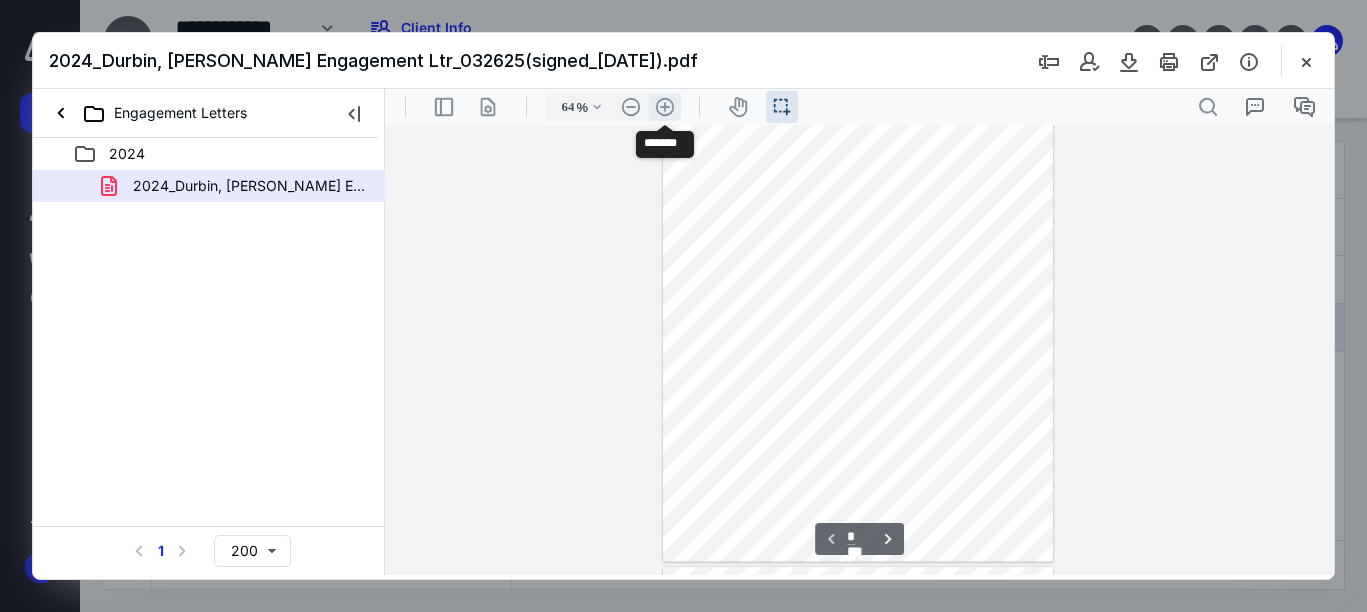 click on ".cls-1{fill:#abb0c4;} icon - header - zoom - in - line" at bounding box center (665, 107) 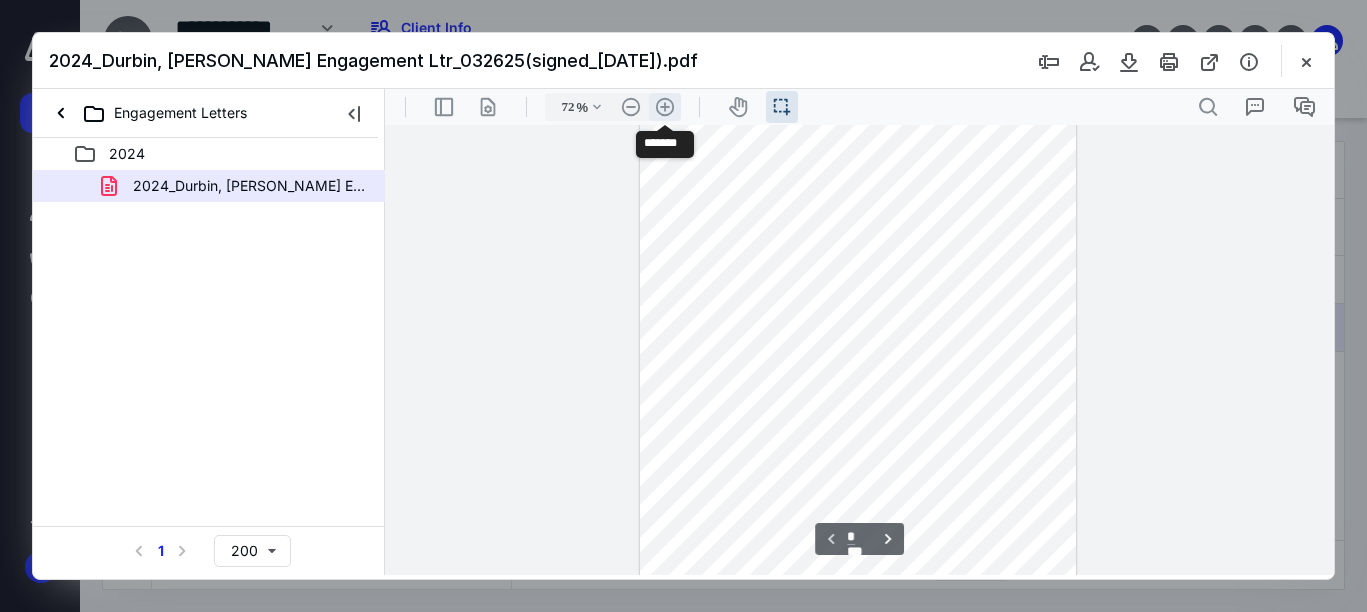 click on ".cls-1{fill:#abb0c4;} icon - header - zoom - in - line" at bounding box center (665, 107) 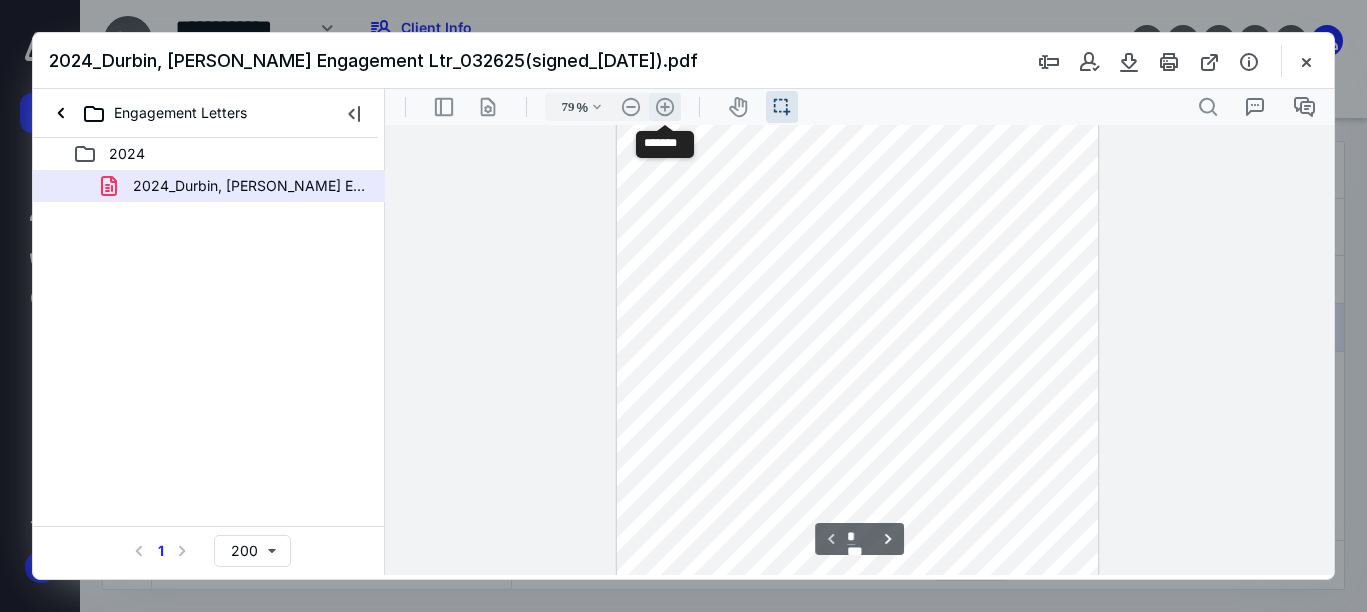 click on ".cls-1{fill:#abb0c4;} icon - header - zoom - in - line" at bounding box center (665, 107) 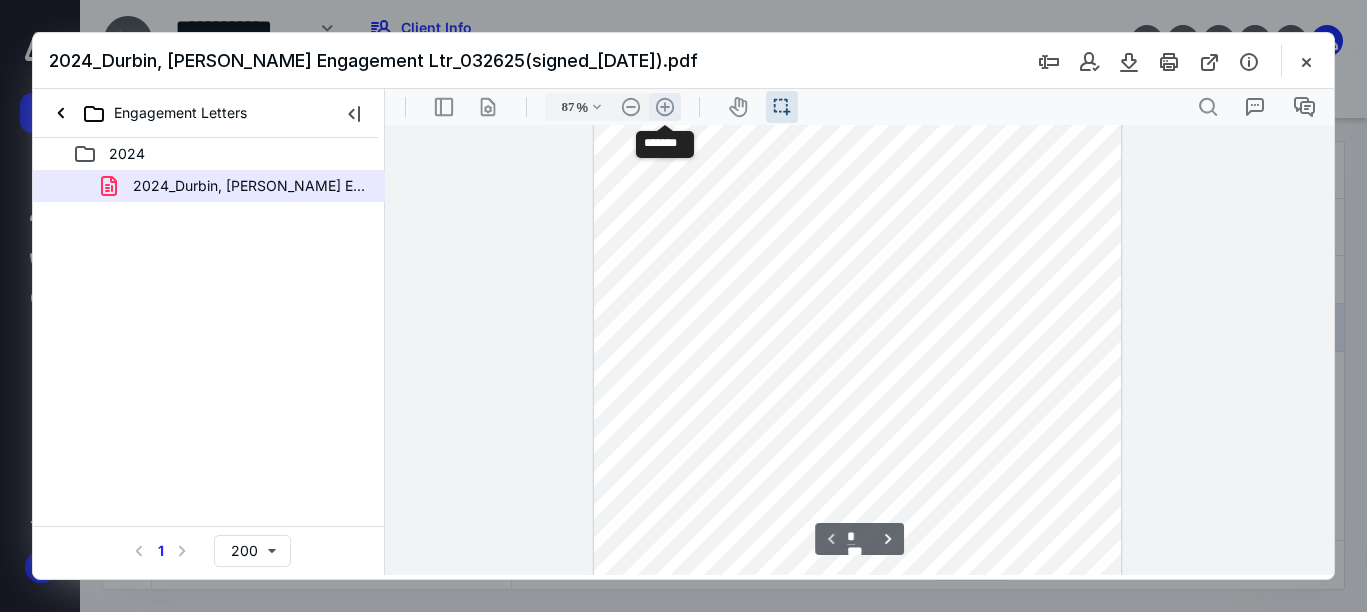 click on ".cls-1{fill:#abb0c4;} icon - header - zoom - in - line" at bounding box center [665, 107] 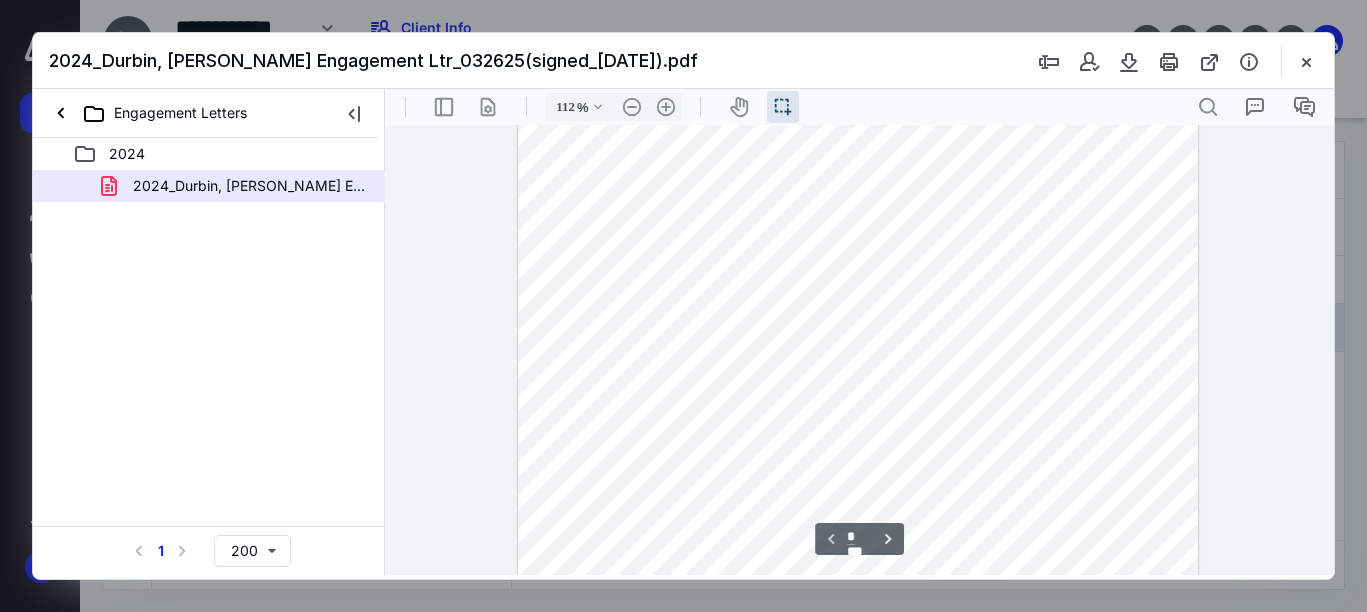 scroll, scrollTop: 404, scrollLeft: 0, axis: vertical 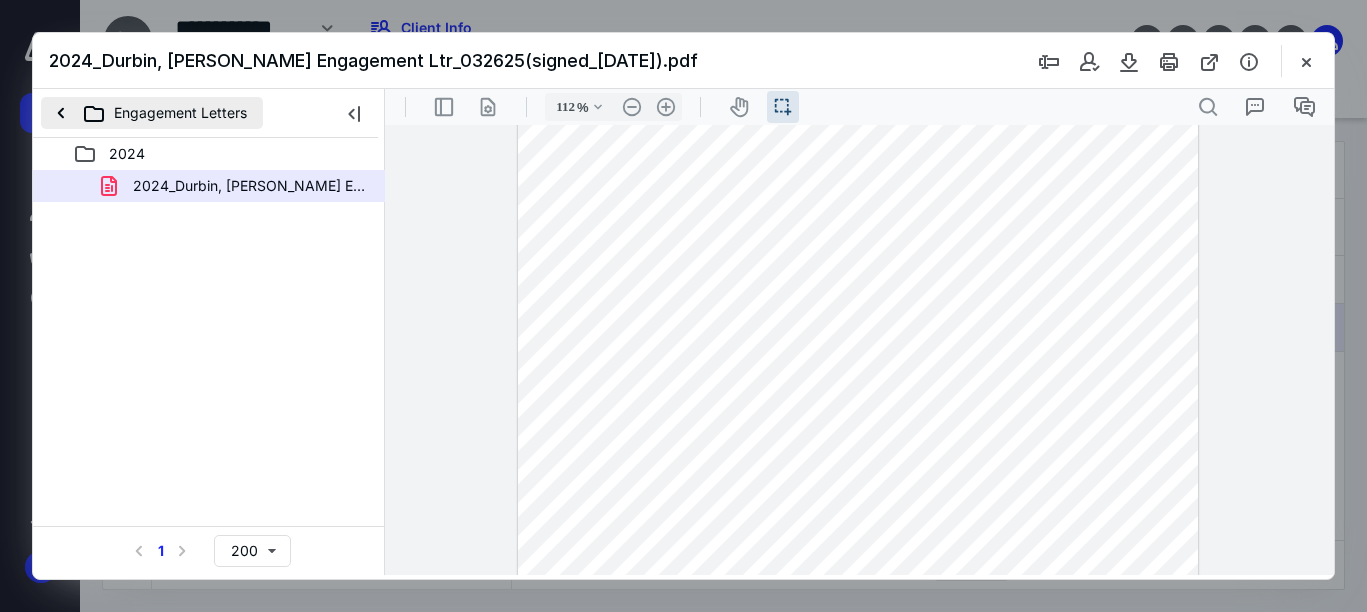 click on "Engagement Letters" at bounding box center (152, 113) 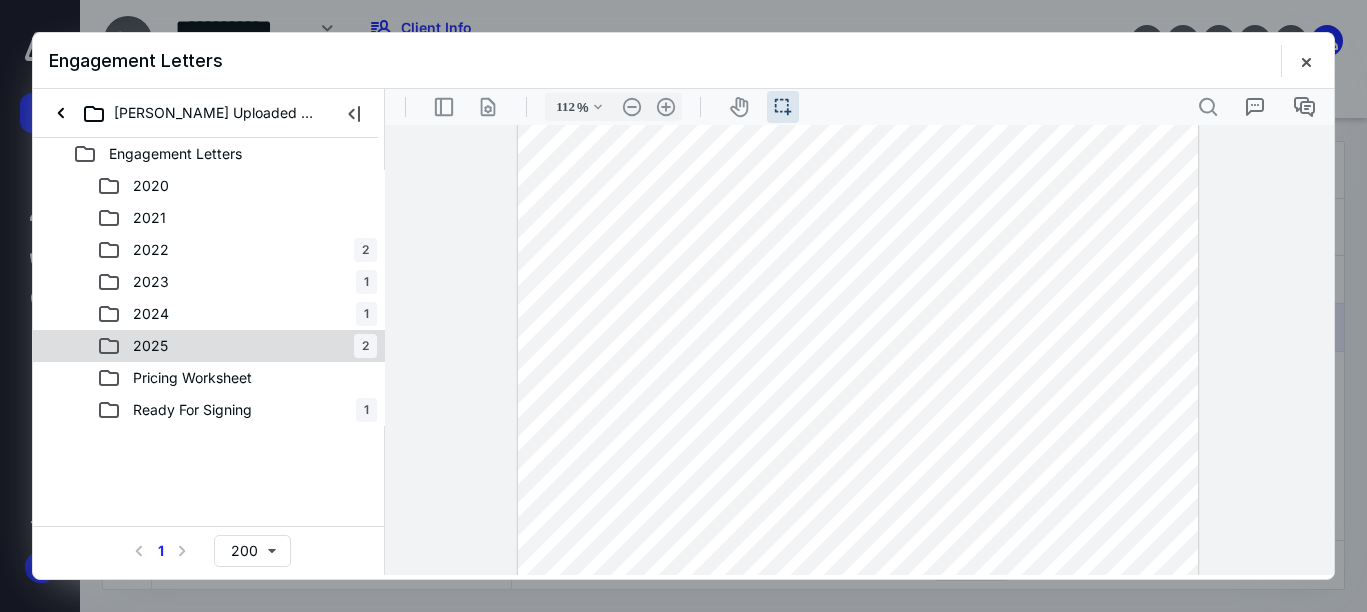 click on "2025" at bounding box center [150, 346] 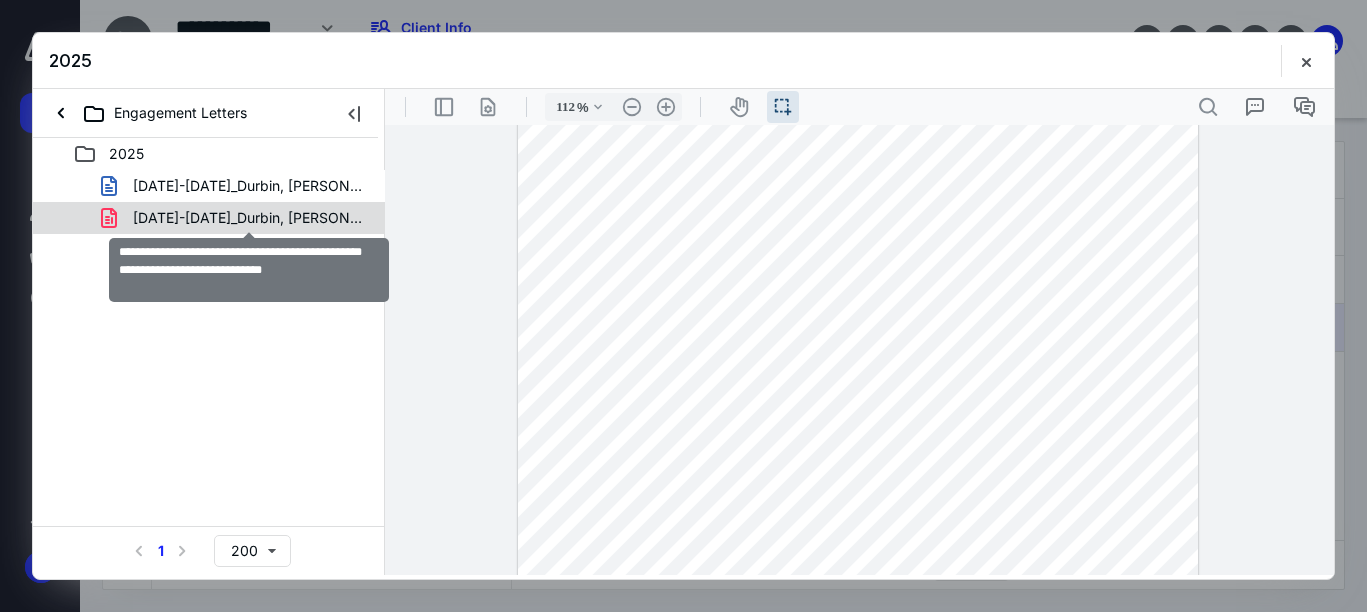 click on "[DATE]-[DATE]_Durbin, [PERSON_NAME] Engagement Ltr052925(signed_[DATE]).pdf" at bounding box center (249, 218) 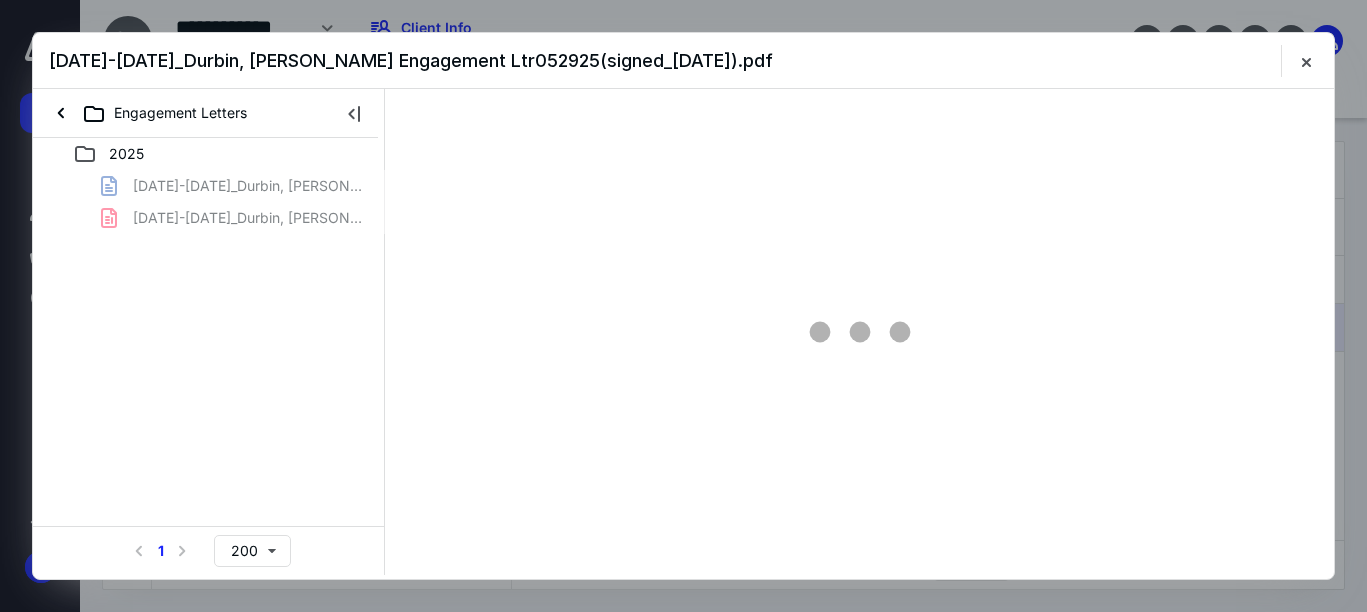 click on "[DATE]-[DATE]_Durbin, [PERSON_NAME] Engagement Ltr052925.docx [DATE]-[DATE]_Durbin, [PERSON_NAME] Engagement Ltr052925(signed_[DATE]).pdf" at bounding box center [209, 202] 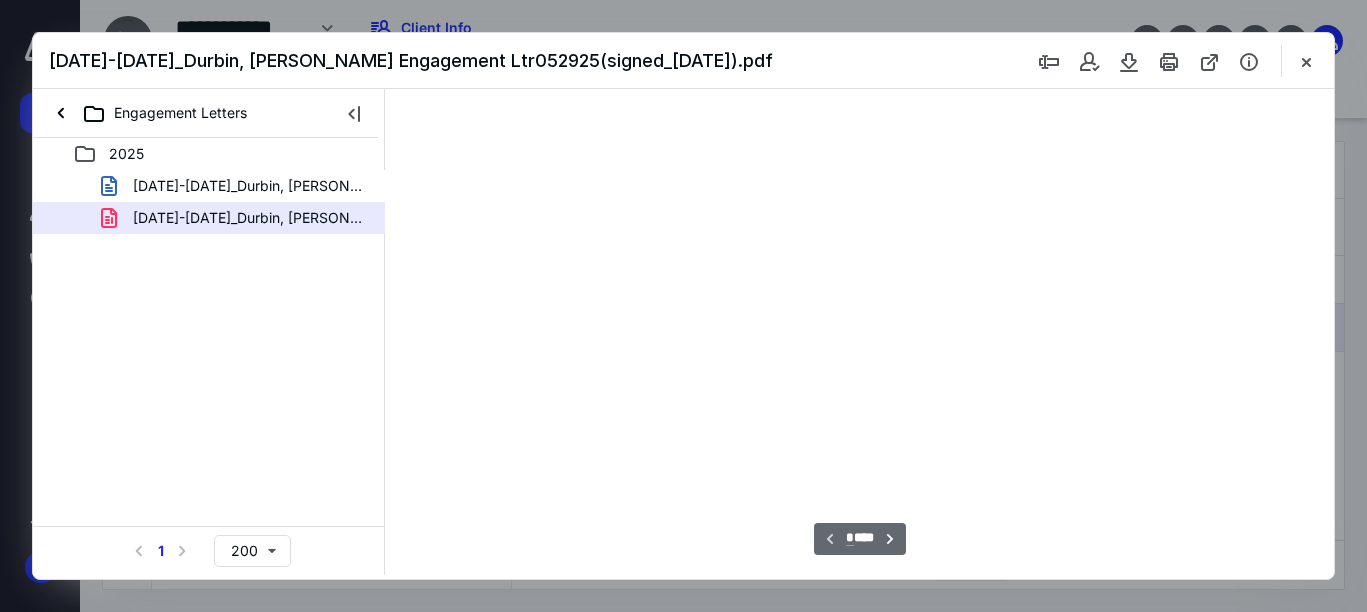 scroll, scrollTop: 38, scrollLeft: 0, axis: vertical 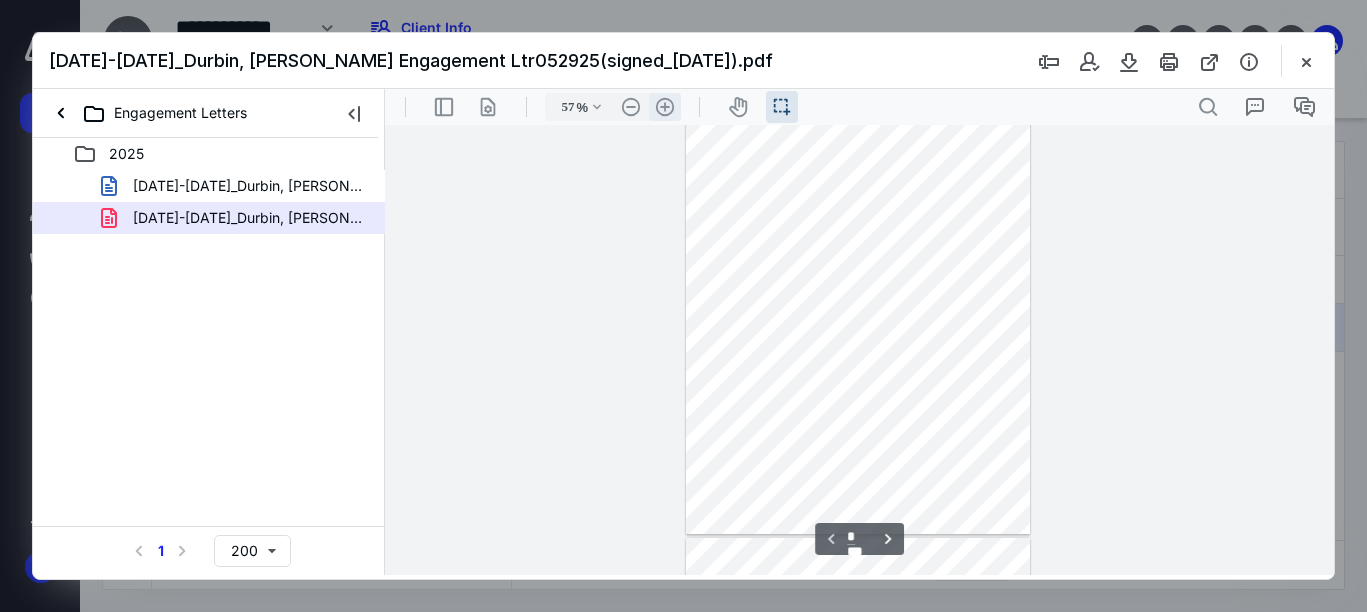 click on ".cls-1{fill:#abb0c4;} icon - header - zoom - in - line" at bounding box center (665, 107) 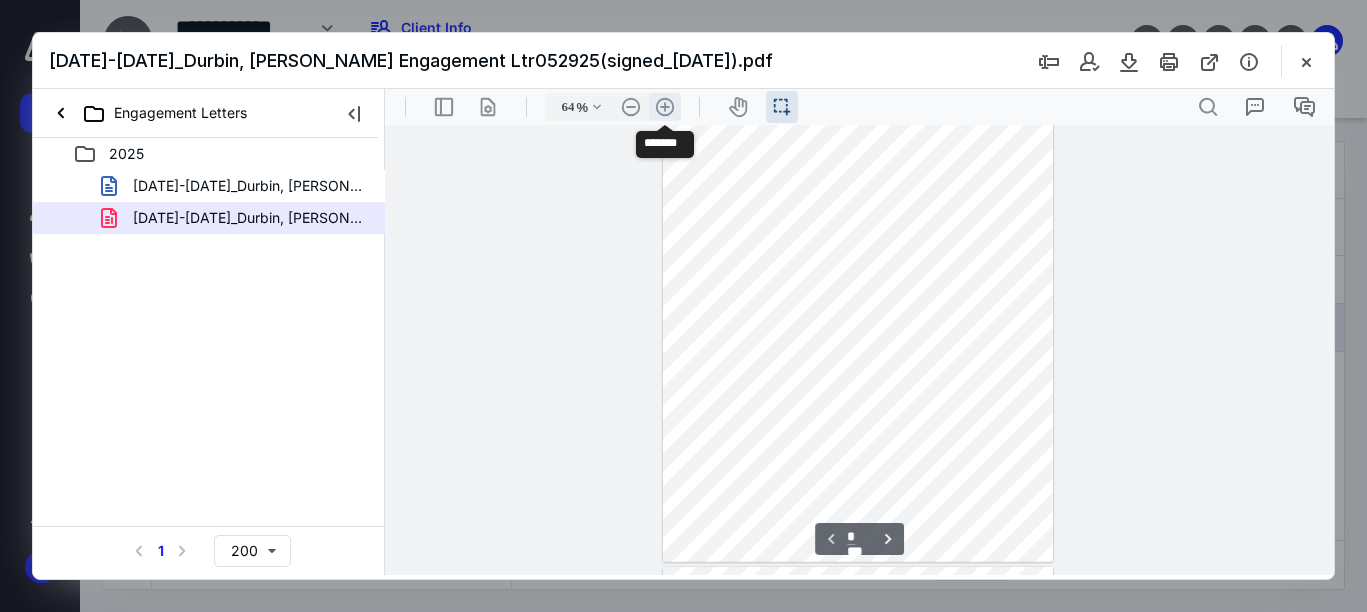 click on ".cls-1{fill:#abb0c4;} icon - header - zoom - in - line" at bounding box center (665, 107) 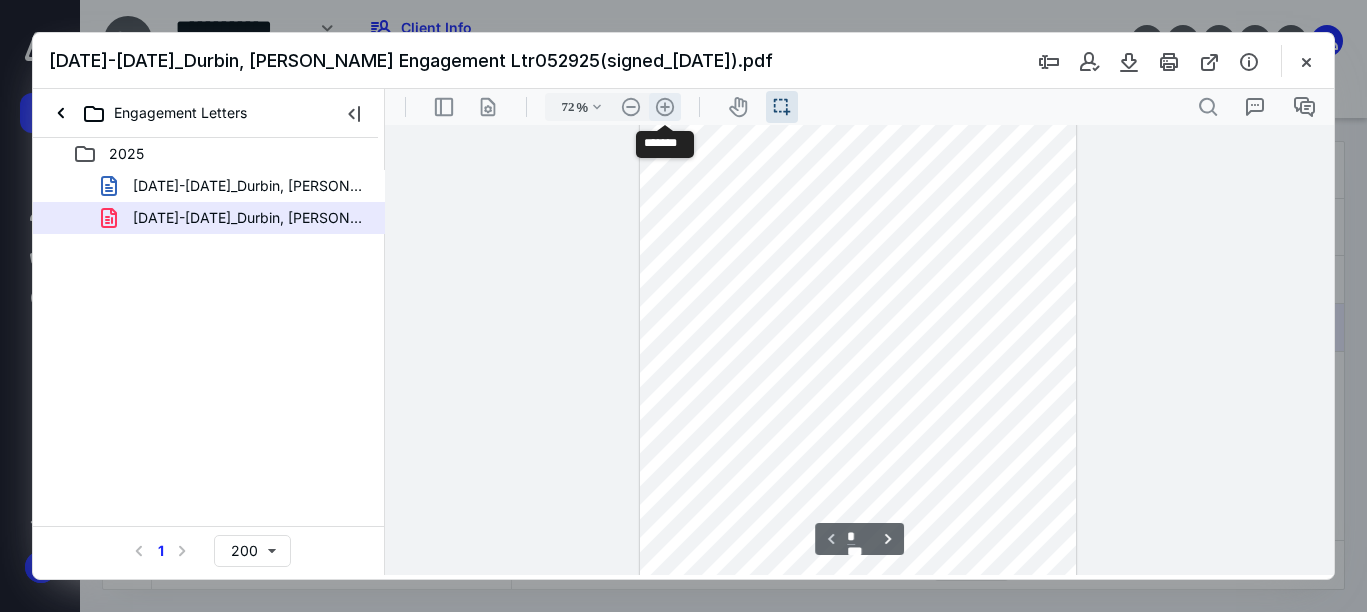 click on ".cls-1{fill:#abb0c4;} icon - header - zoom - in - line" at bounding box center (665, 107) 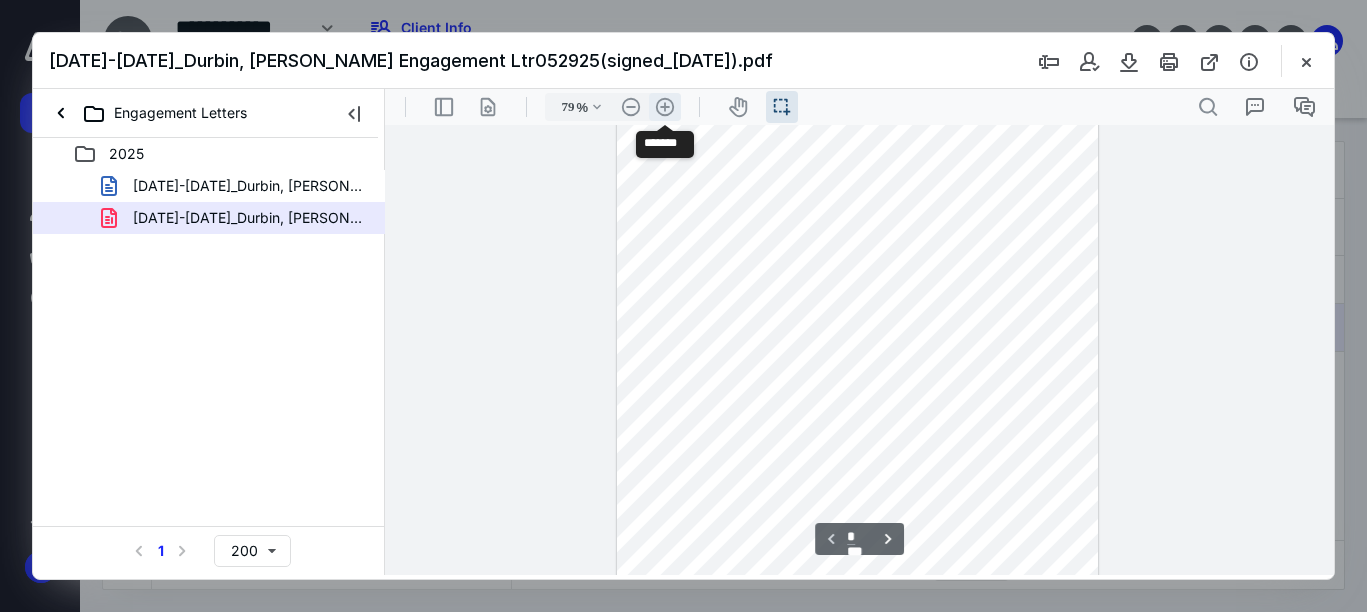 click on ".cls-1{fill:#abb0c4;} icon - header - zoom - in - line" at bounding box center [665, 107] 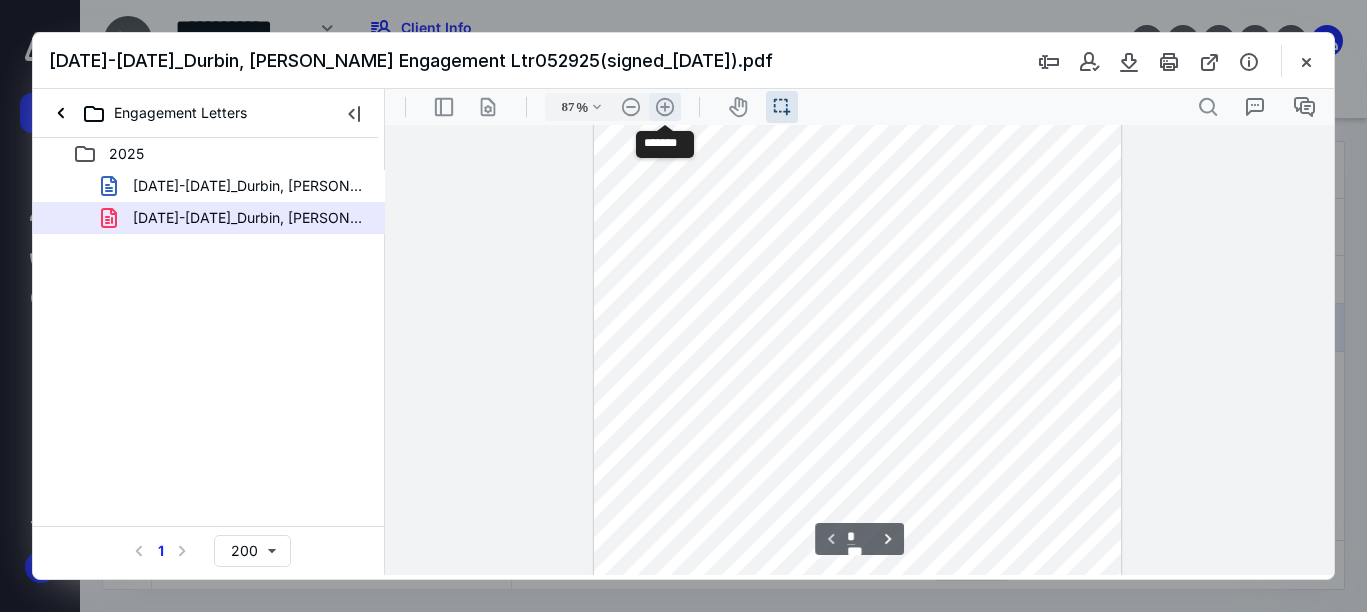 click on ".cls-1{fill:#abb0c4;} icon - header - zoom - in - line" at bounding box center (665, 107) 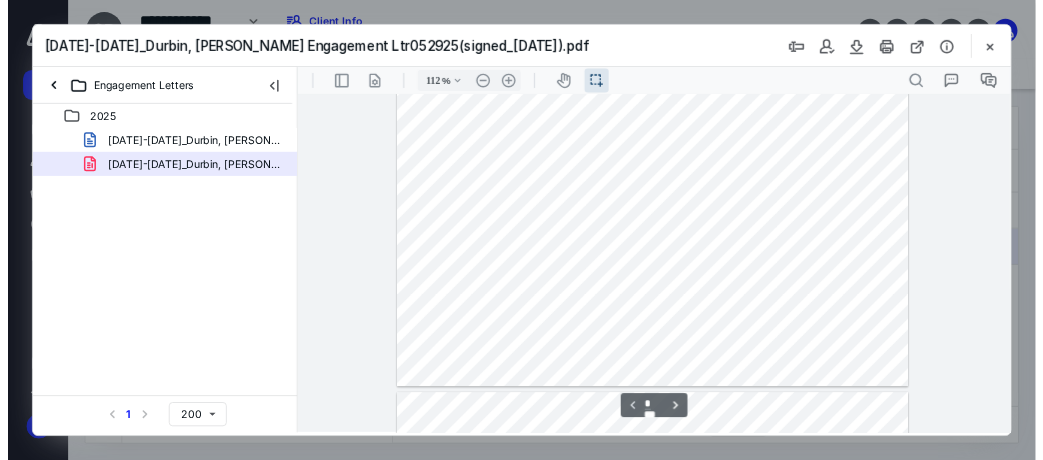 scroll, scrollTop: 529, scrollLeft: 0, axis: vertical 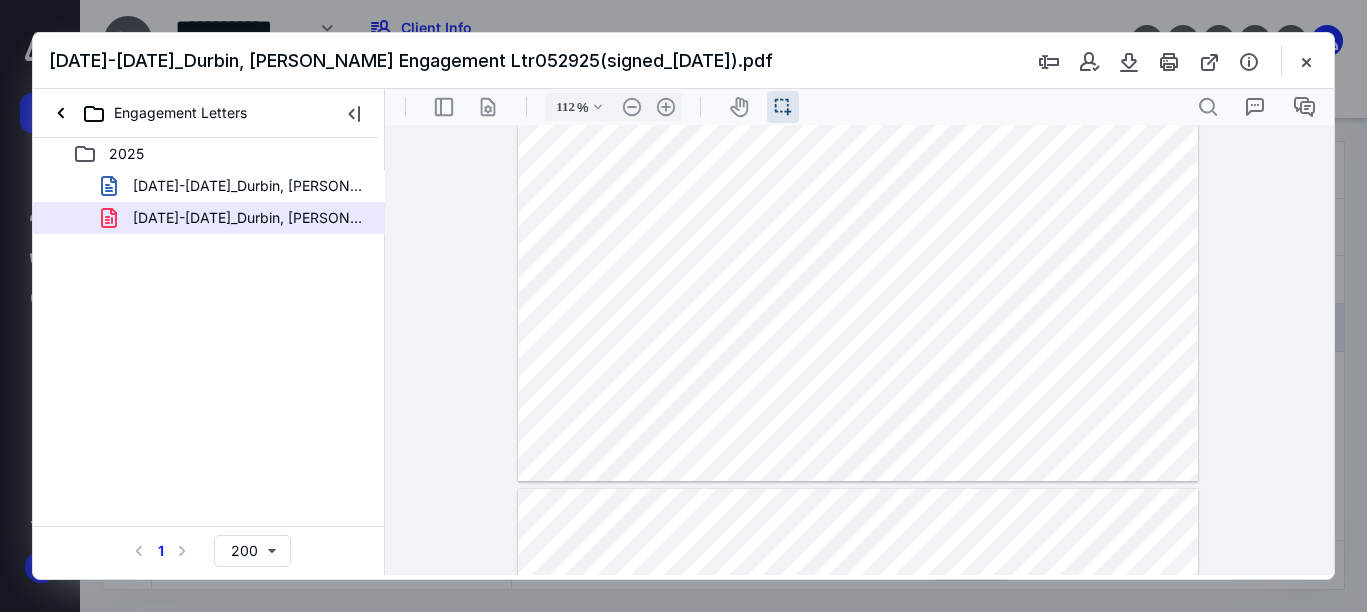 click at bounding box center [683, 306] 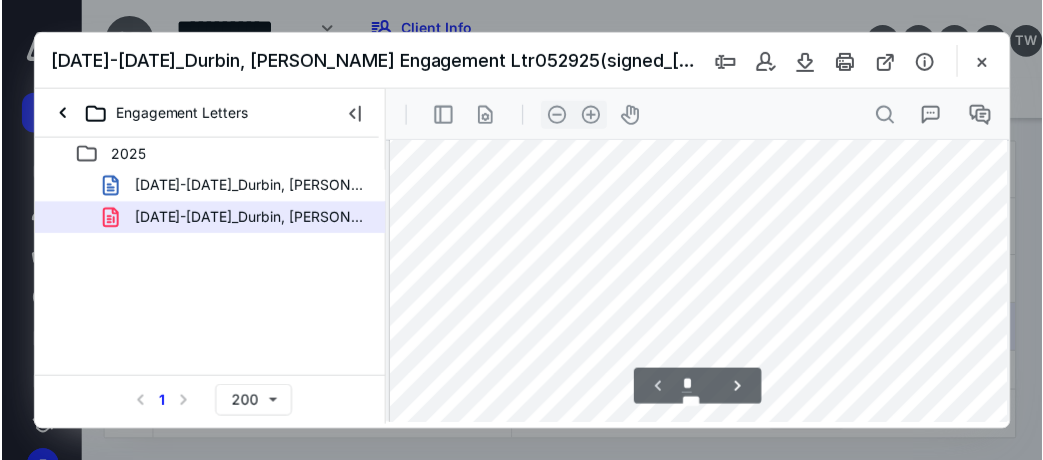 scroll, scrollTop: 528, scrollLeft: 0, axis: vertical 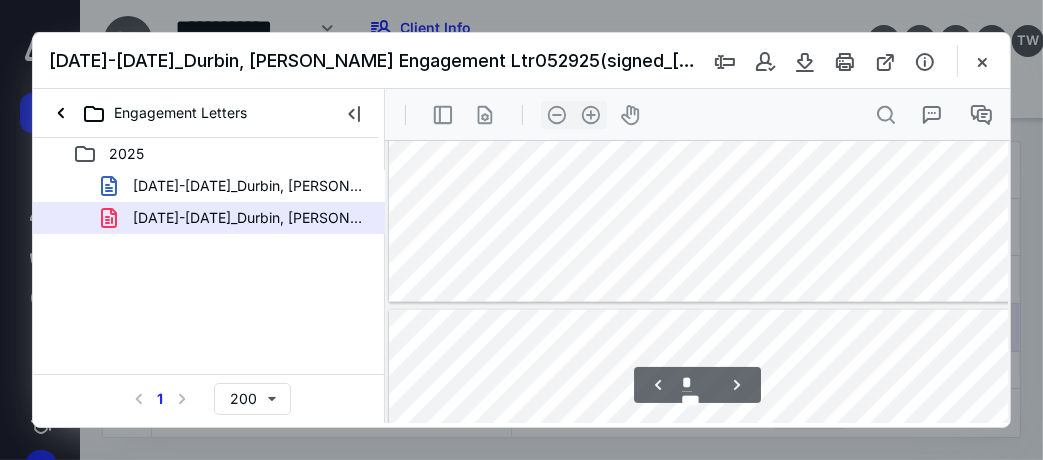 type on "*" 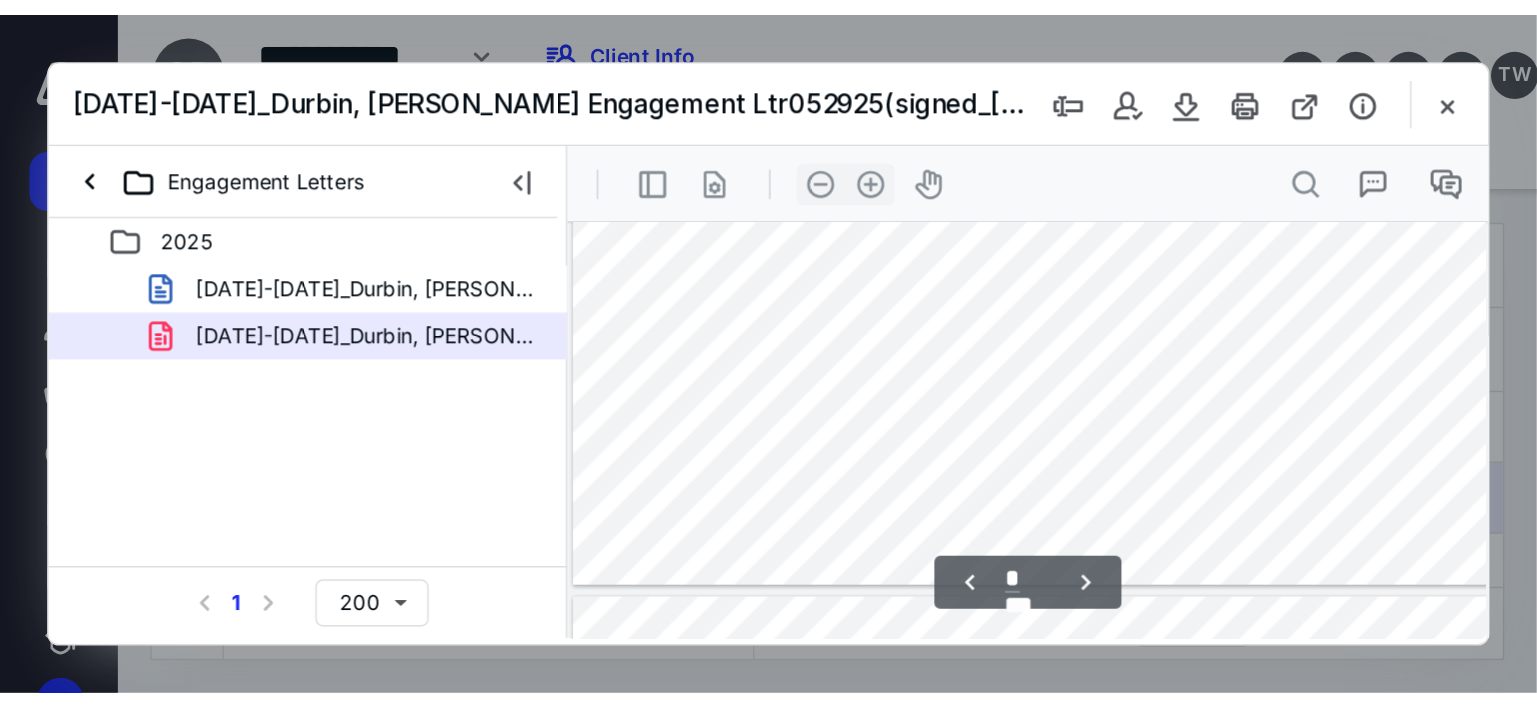 scroll, scrollTop: 1279, scrollLeft: 0, axis: vertical 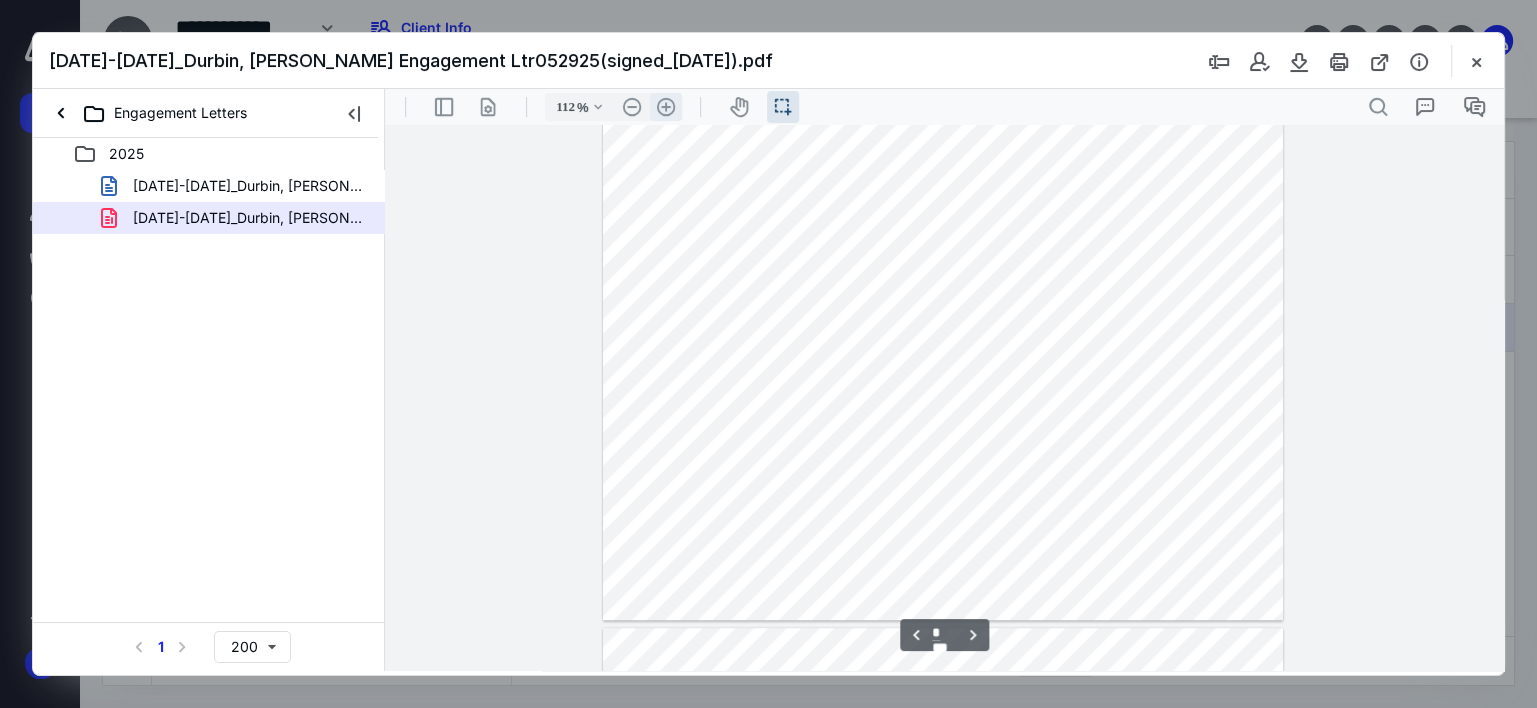 click on ".cls-1{fill:#abb0c4;} icon - header - zoom - in - line" at bounding box center (666, 107) 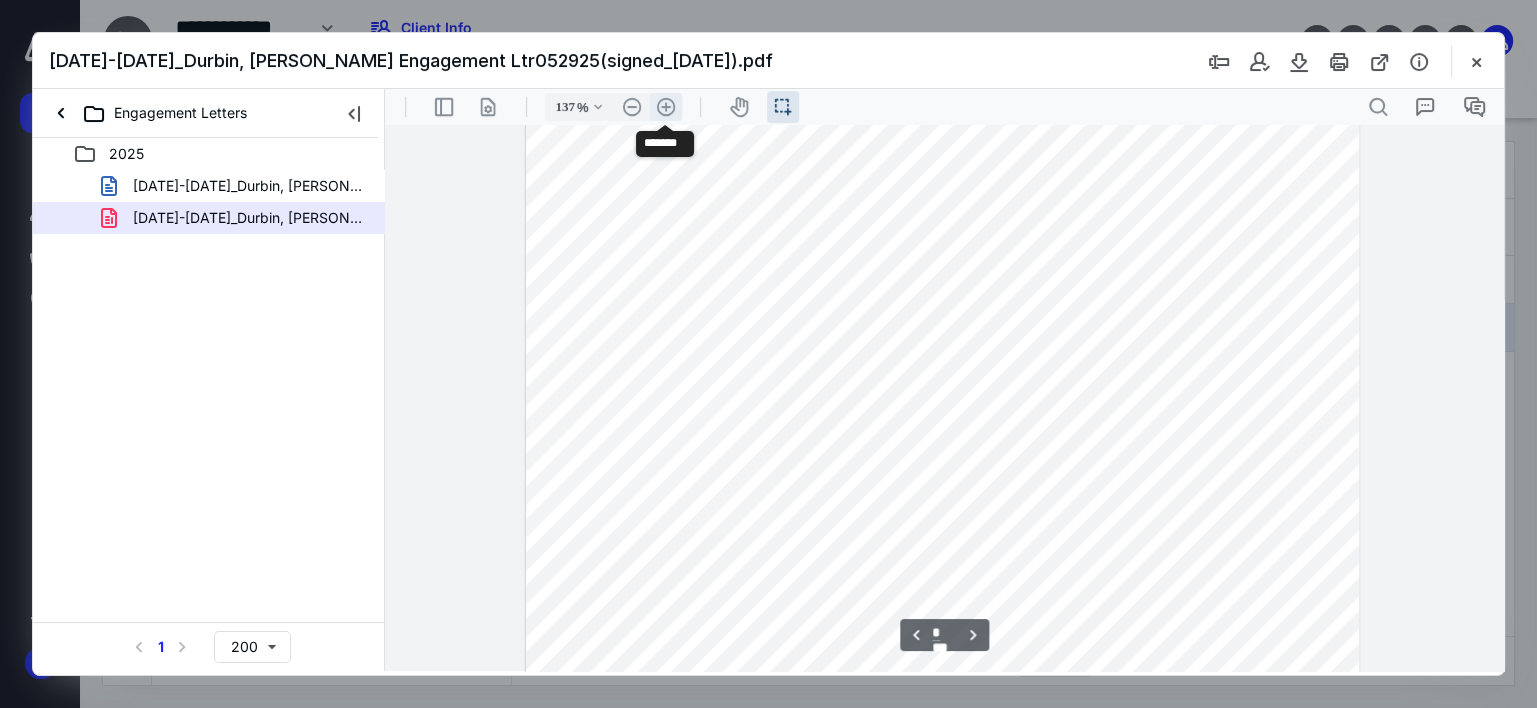 click on ".cls-1{fill:#abb0c4;} icon - header - zoom - in - line" at bounding box center [666, 107] 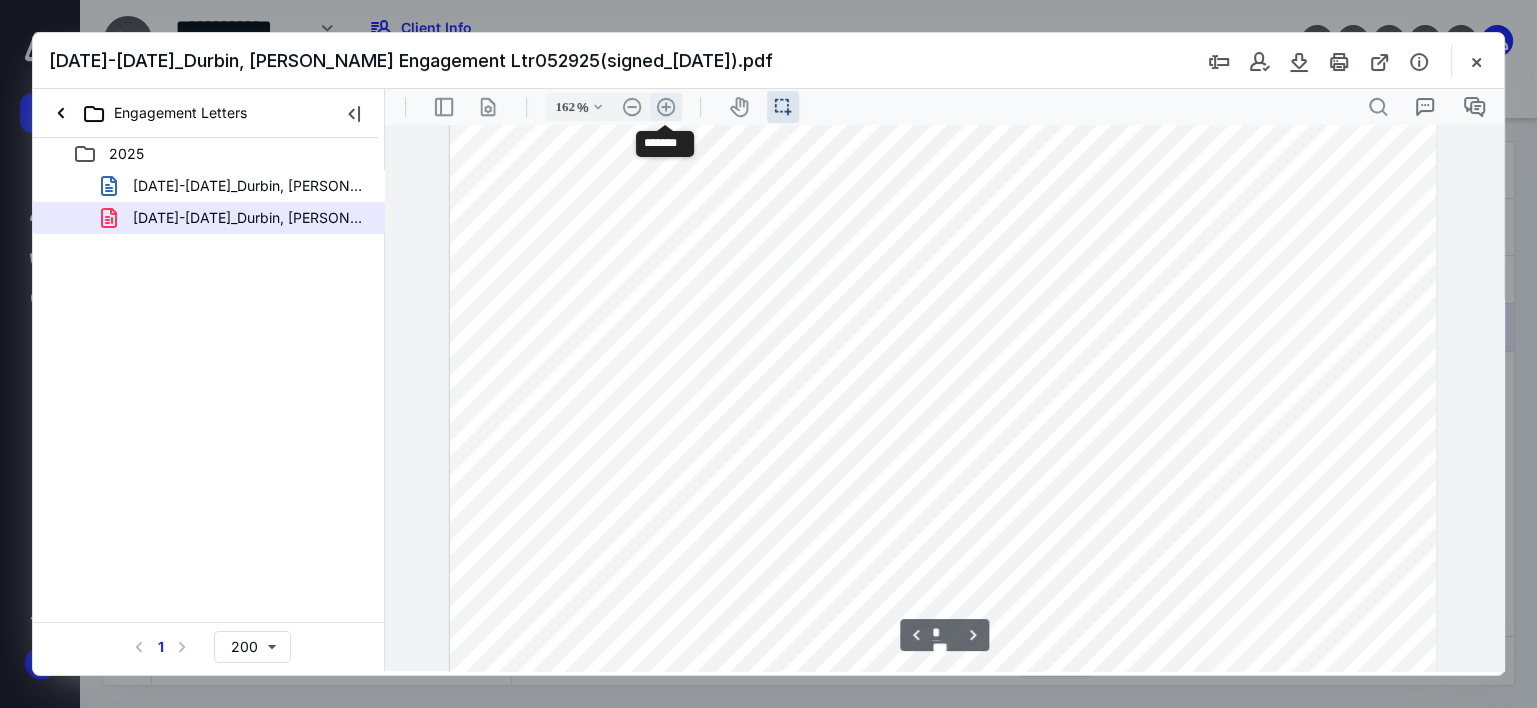 scroll, scrollTop: 1968, scrollLeft: 0, axis: vertical 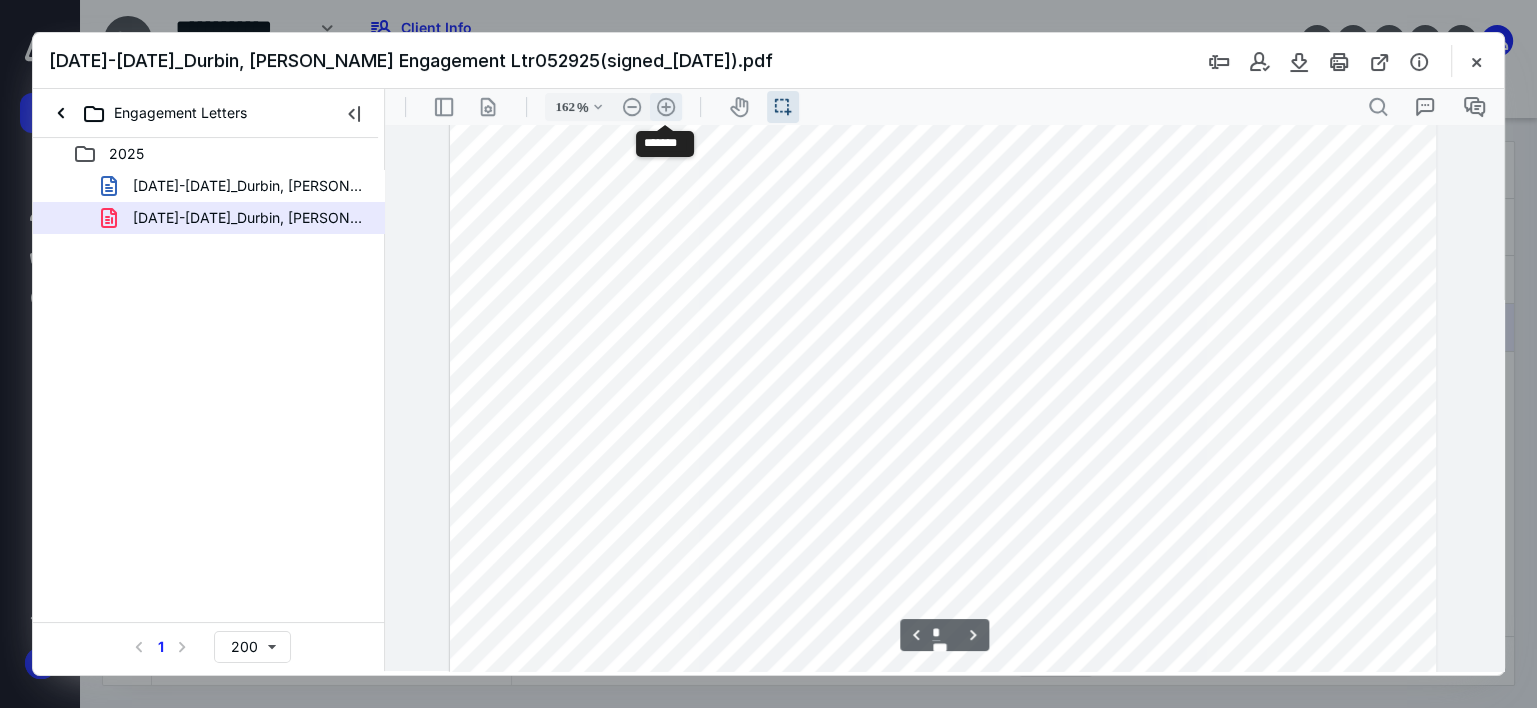 click on ".cls-1{fill:#abb0c4;} icon - header - zoom - in - line" at bounding box center (666, 107) 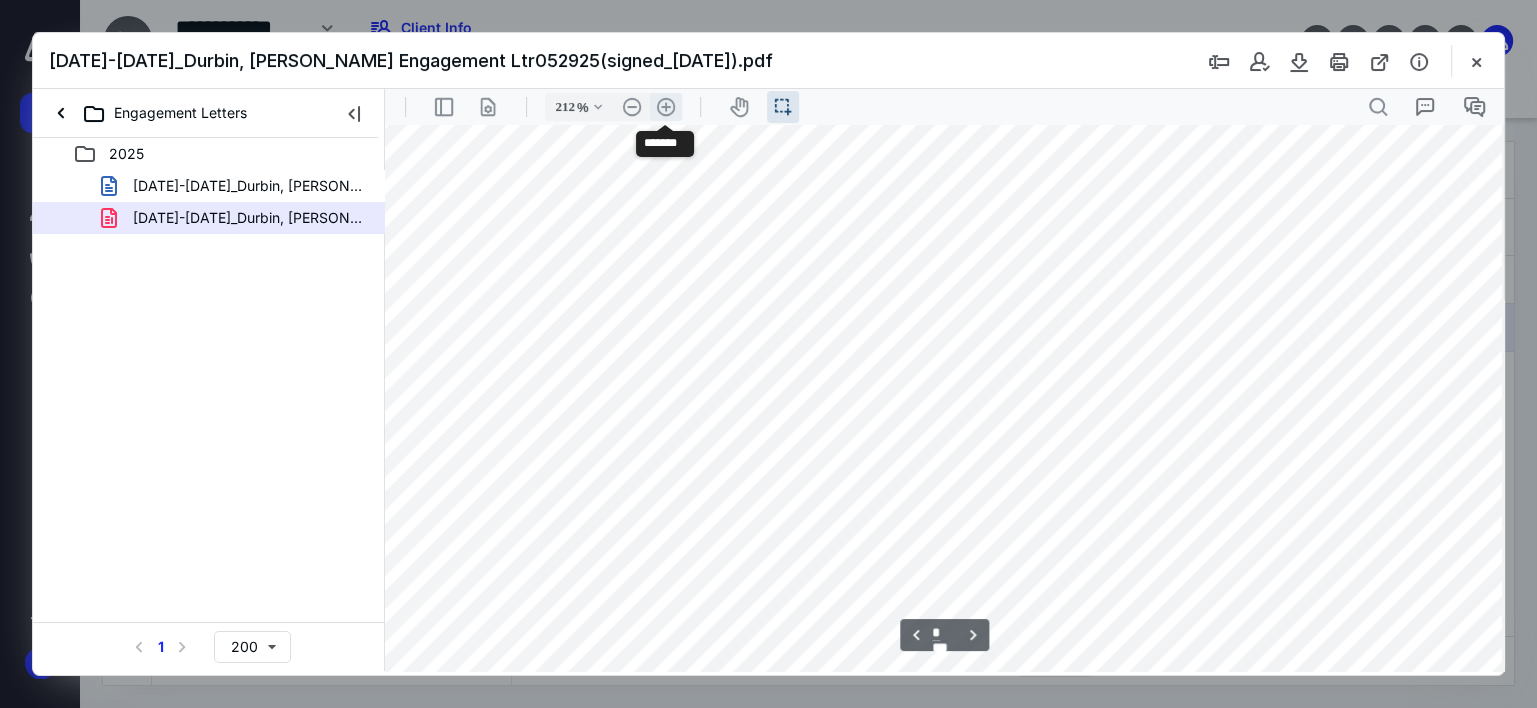 click on ".cls-1{fill:#abb0c4;} icon - header - zoom - in - line" at bounding box center (666, 107) 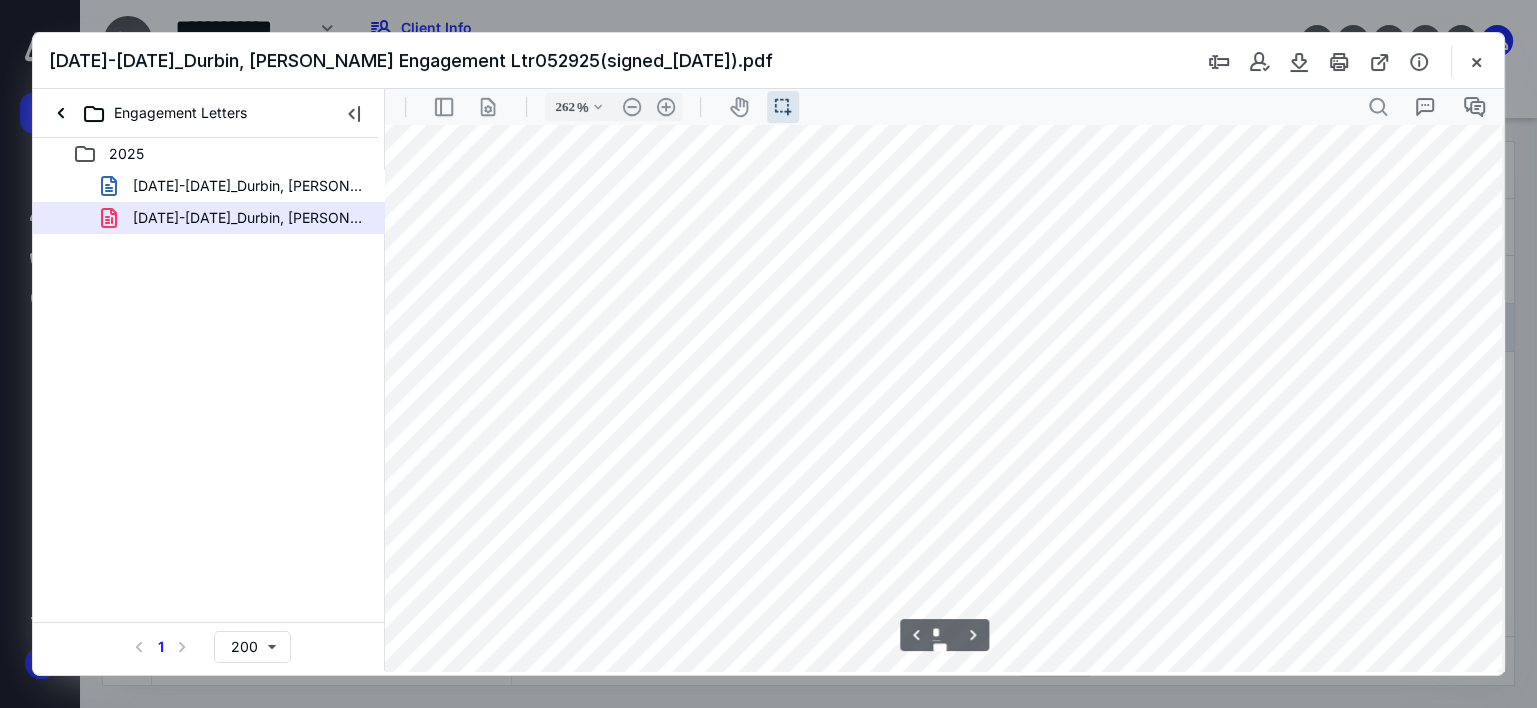 scroll, scrollTop: 2722, scrollLeft: 256, axis: both 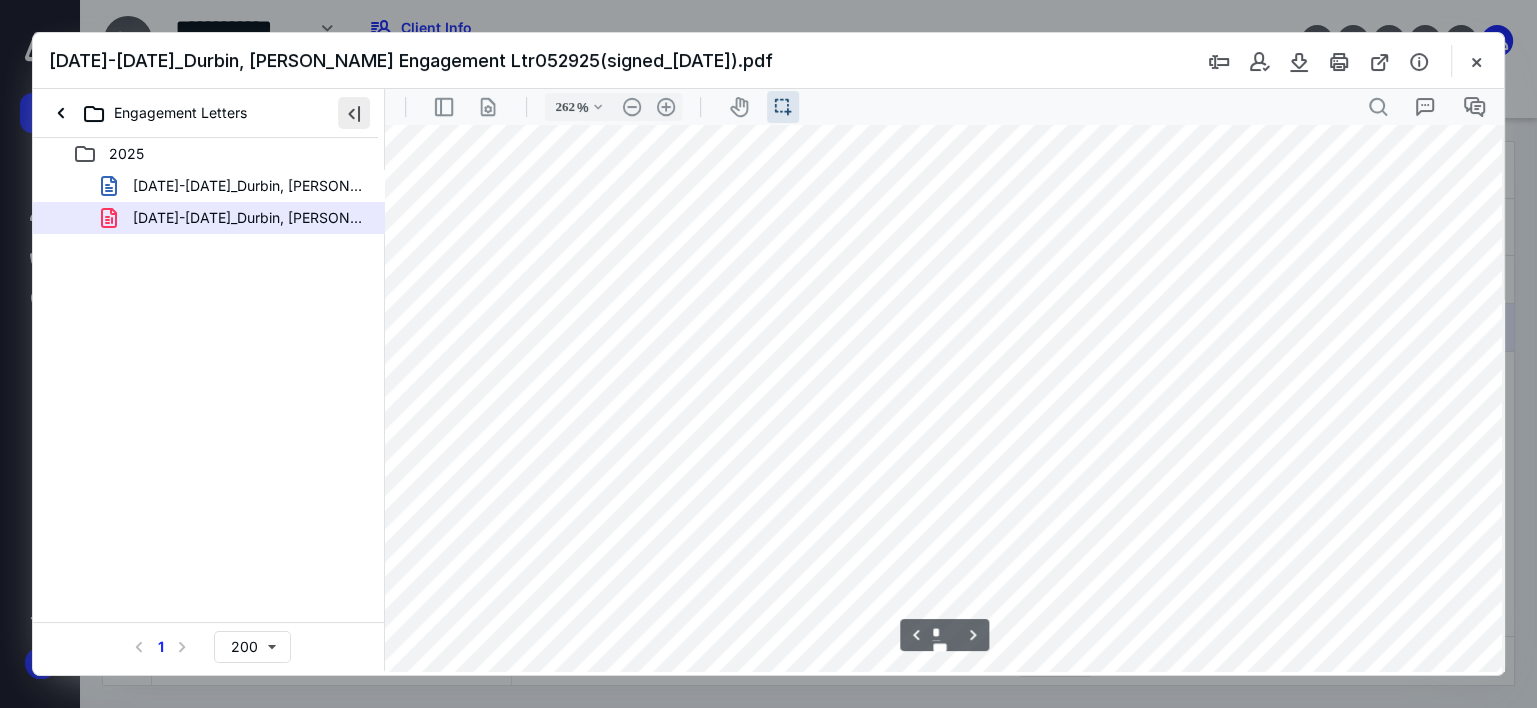 click at bounding box center (354, 113) 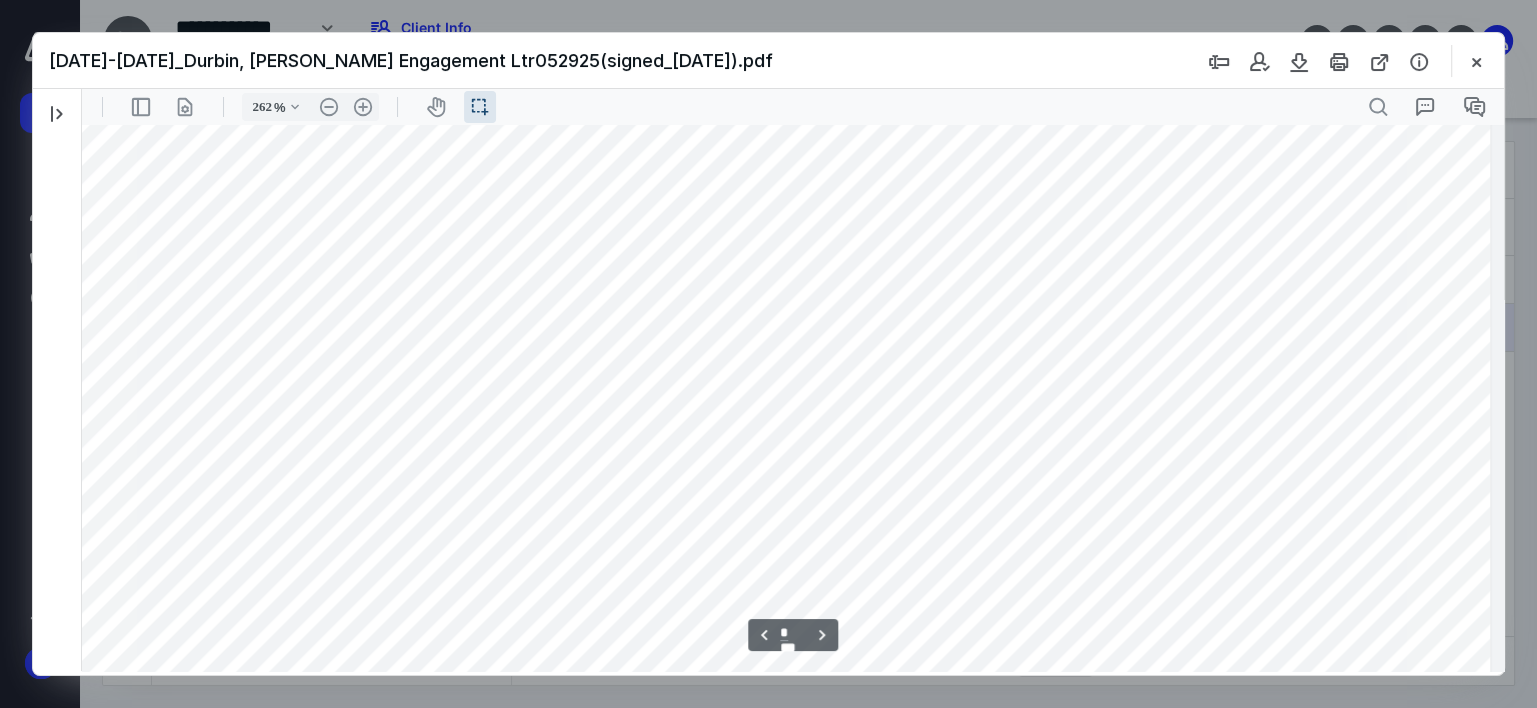 scroll, scrollTop: 2472, scrollLeft: 205, axis: both 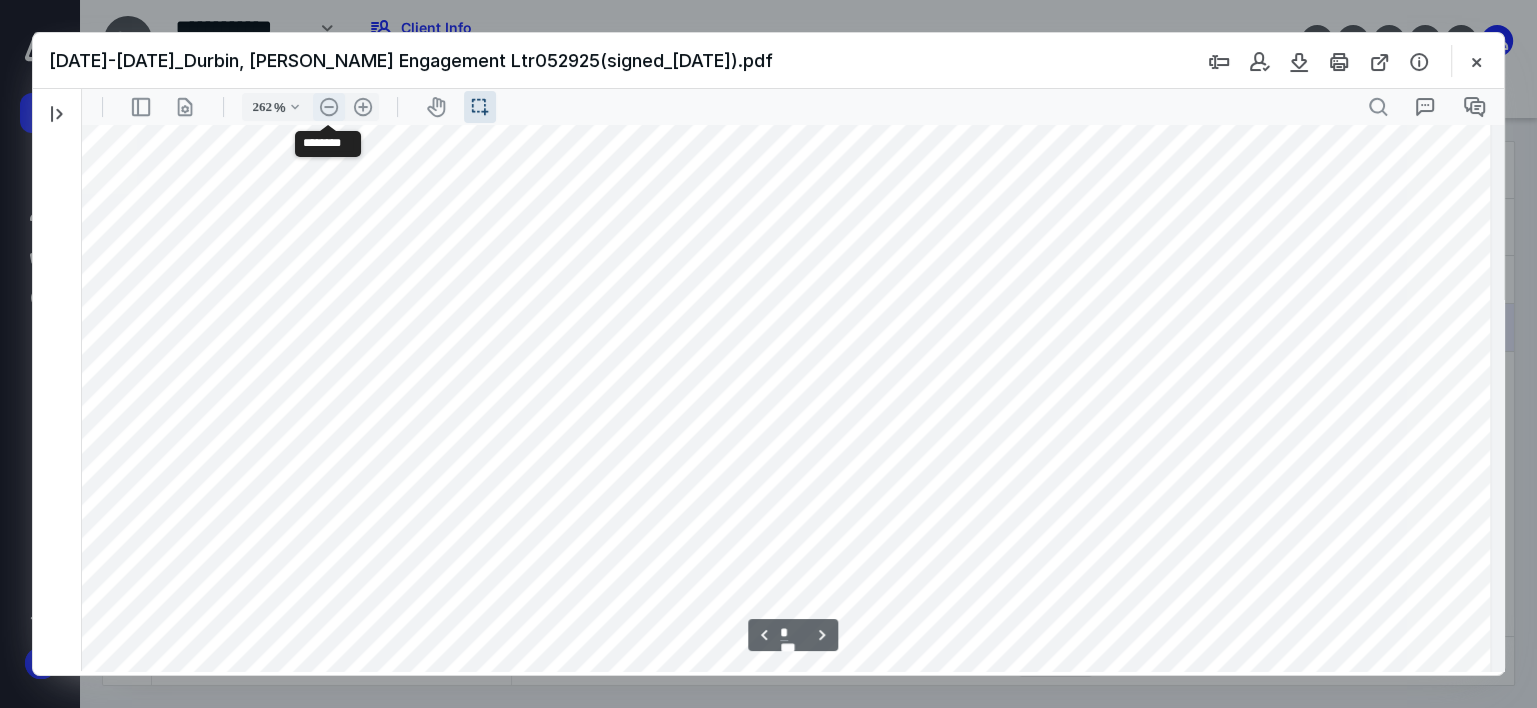 click on ".cls-1{fill:#abb0c4;} icon - header - zoom - out - line" at bounding box center (329, 107) 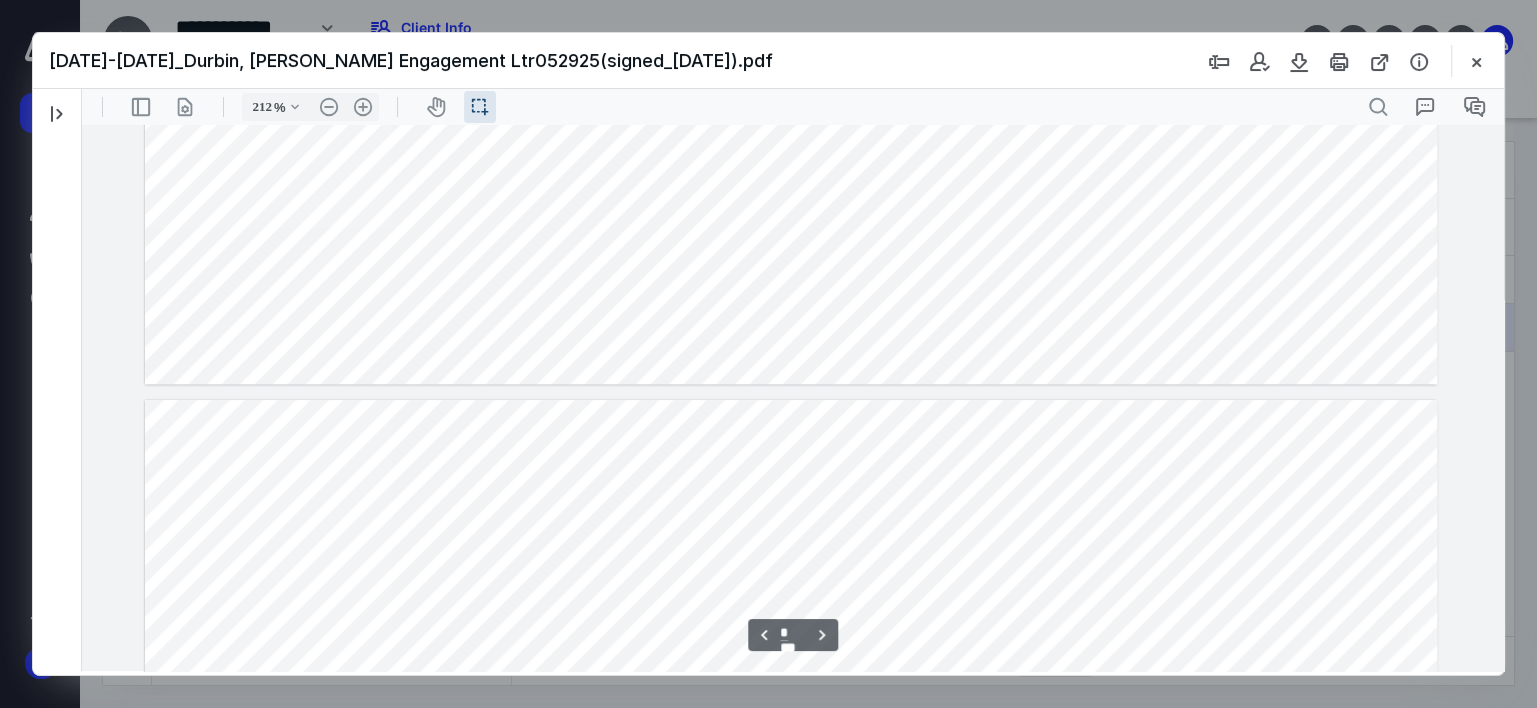 type on "*" 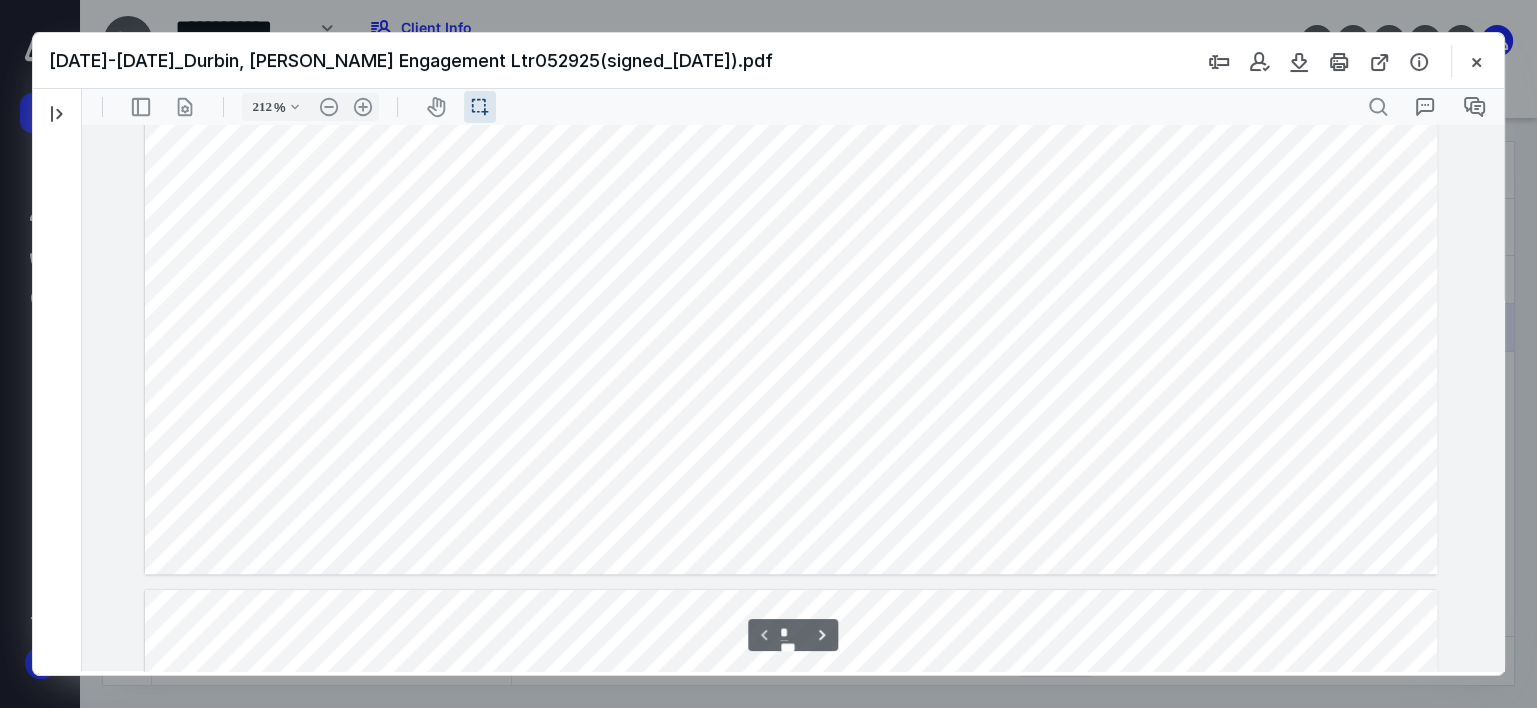 scroll, scrollTop: 1200, scrollLeft: 0, axis: vertical 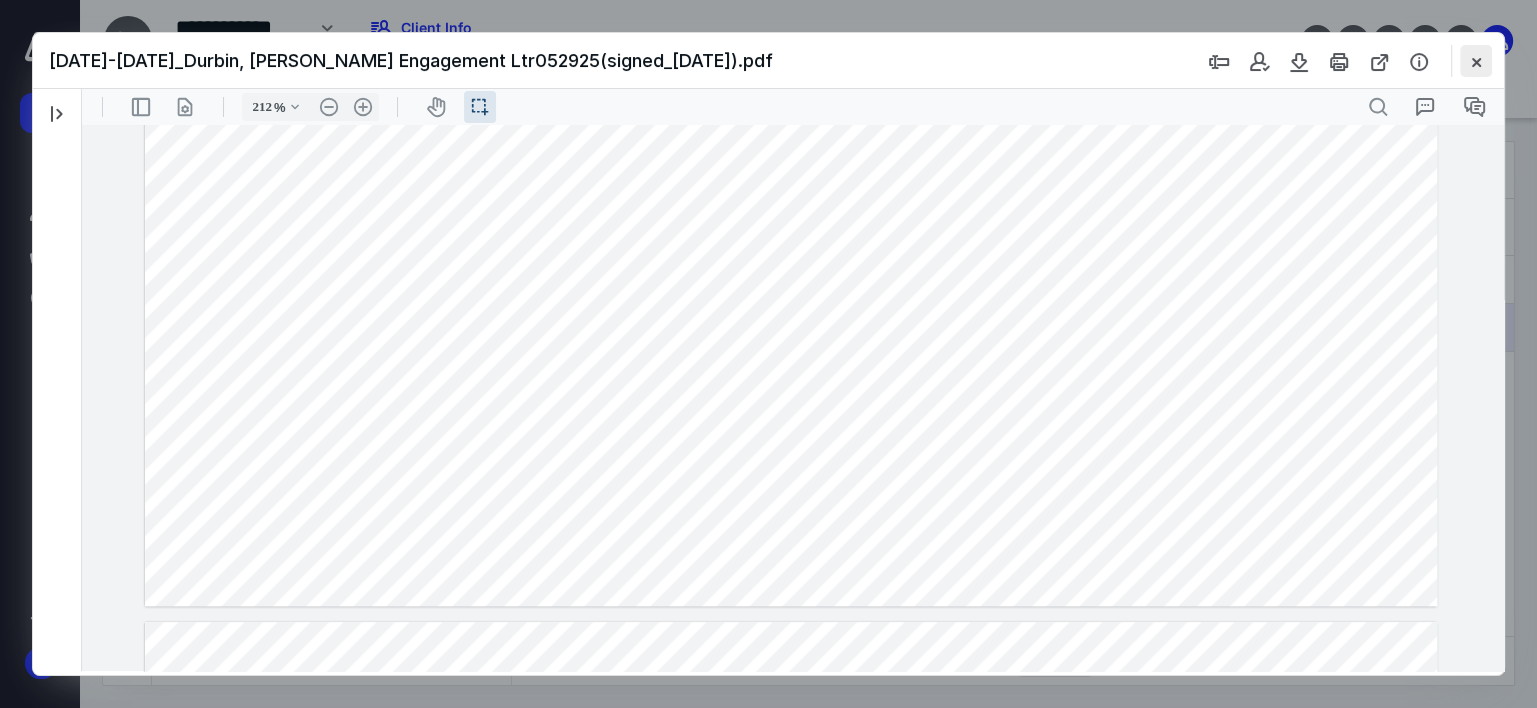 click at bounding box center (1476, 61) 